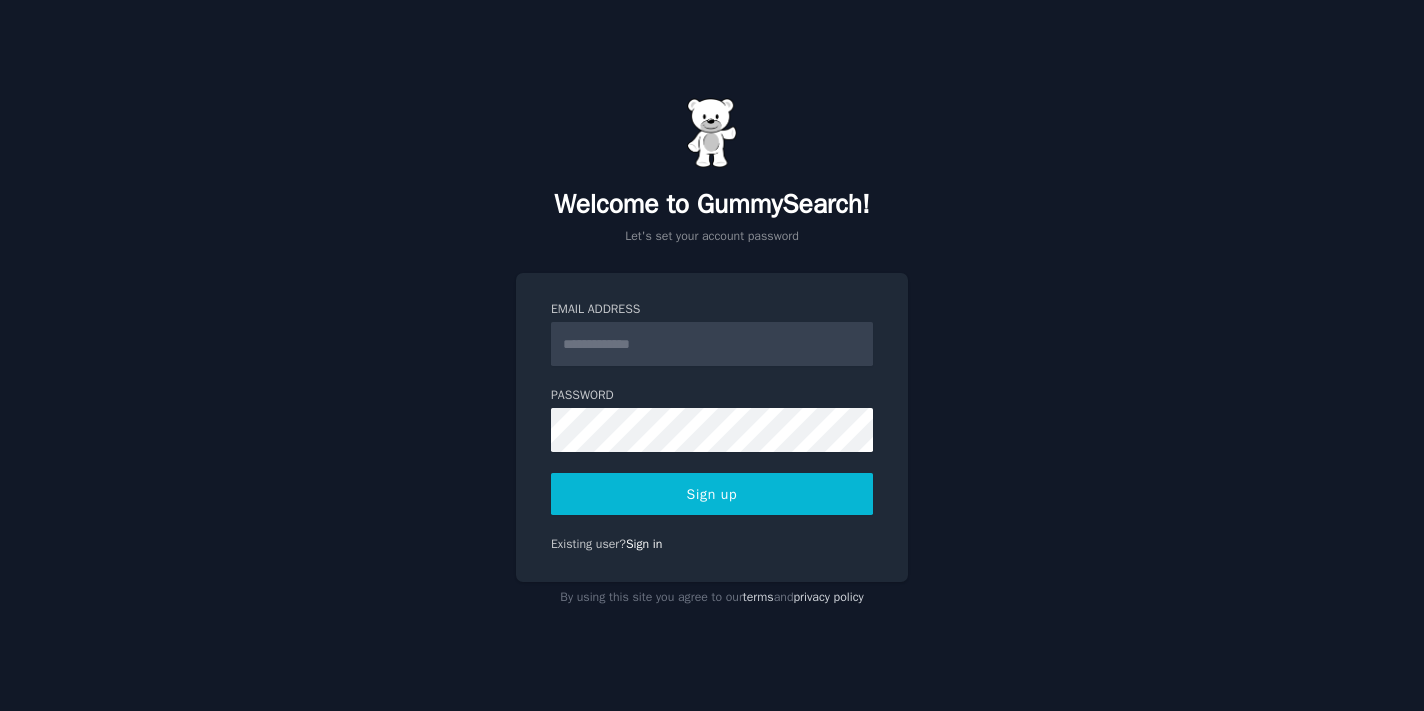 scroll, scrollTop: 0, scrollLeft: 0, axis: both 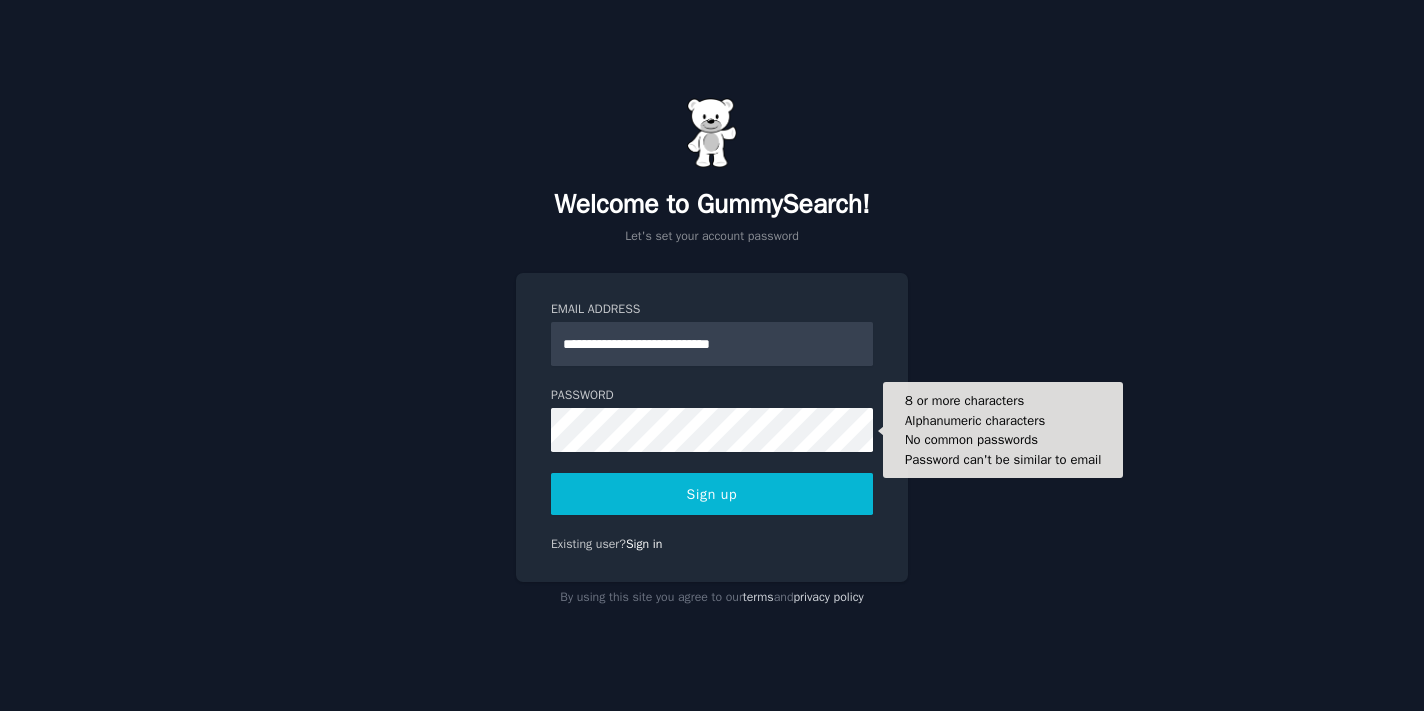 type on "**********" 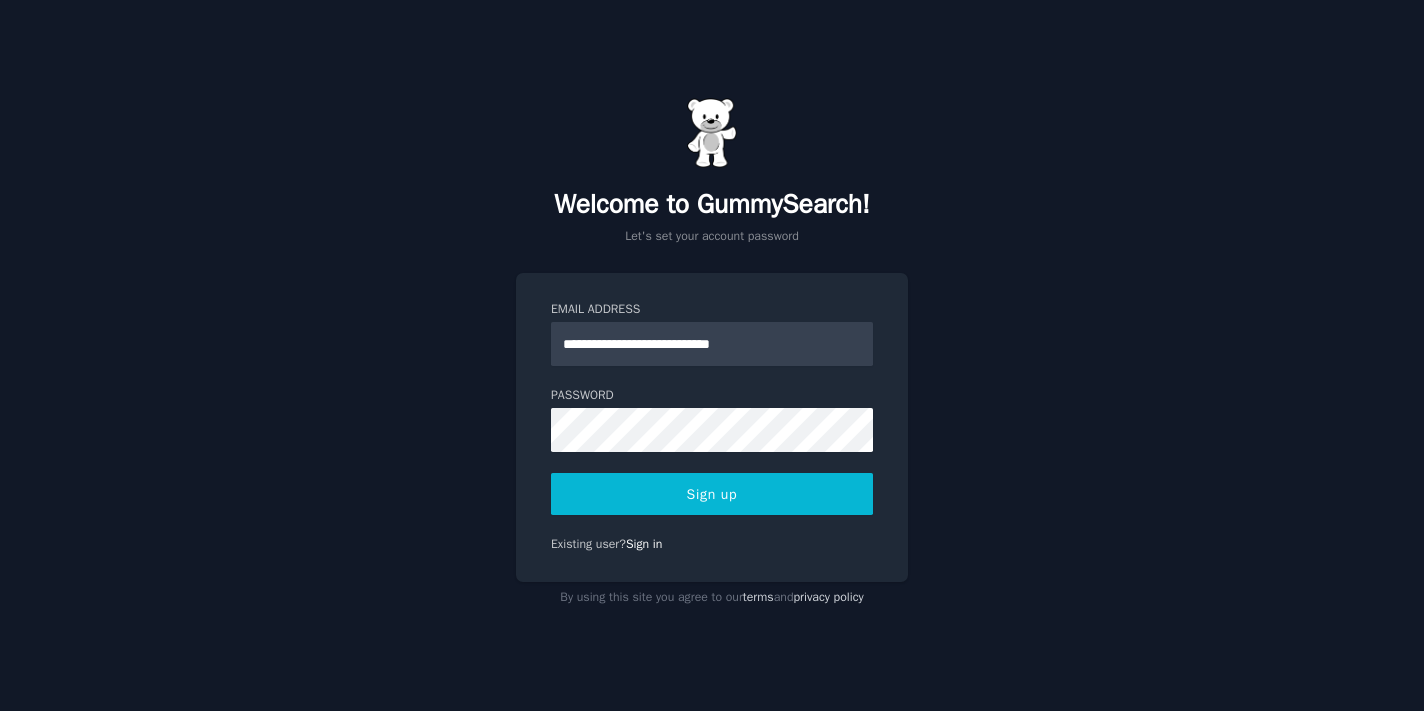 click on "Sign up" at bounding box center (712, 494) 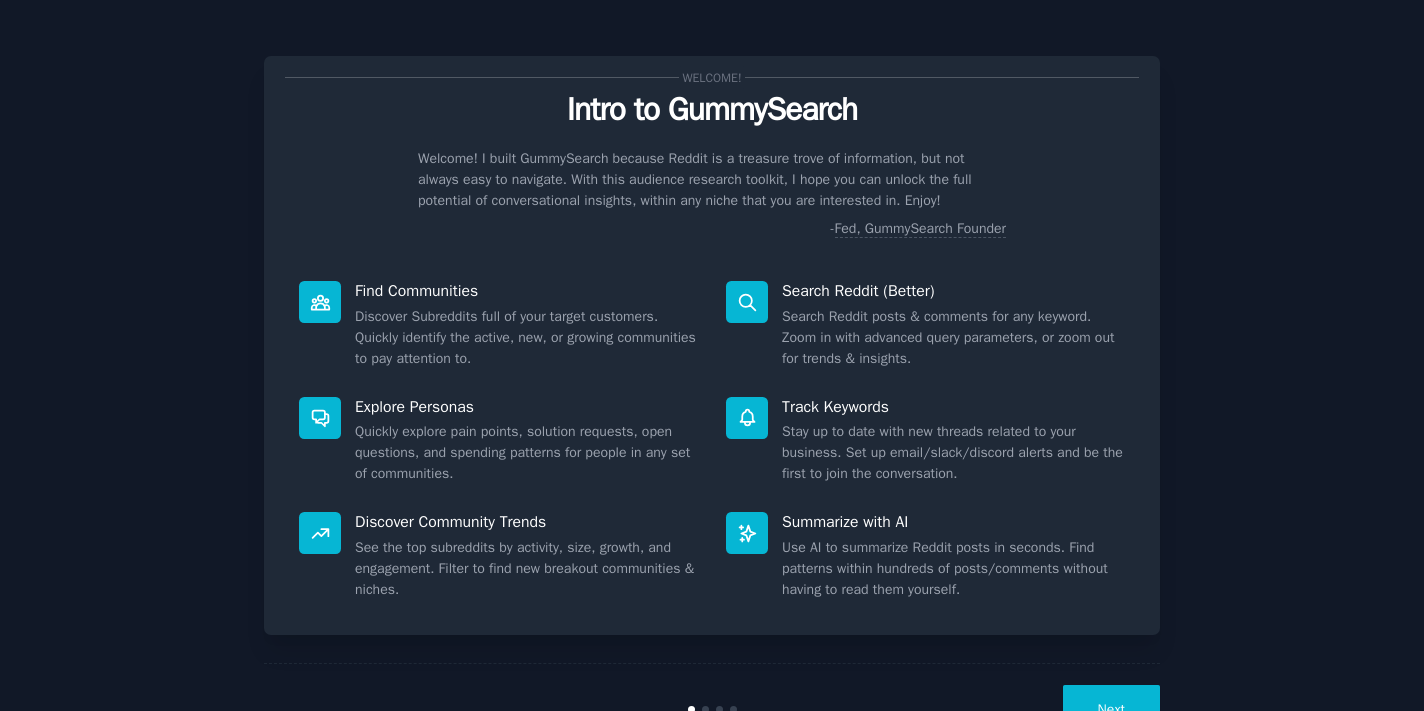 scroll, scrollTop: 0, scrollLeft: 0, axis: both 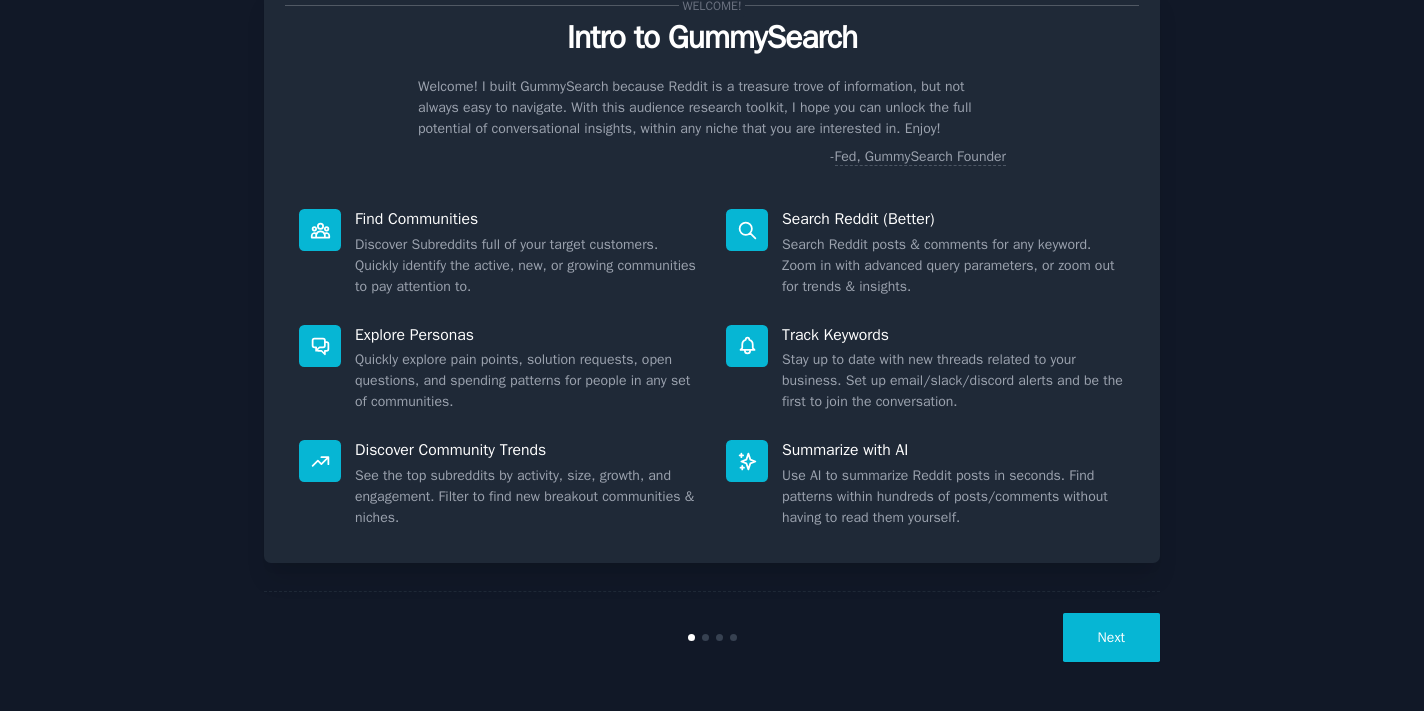 click on "Next" at bounding box center [1111, 637] 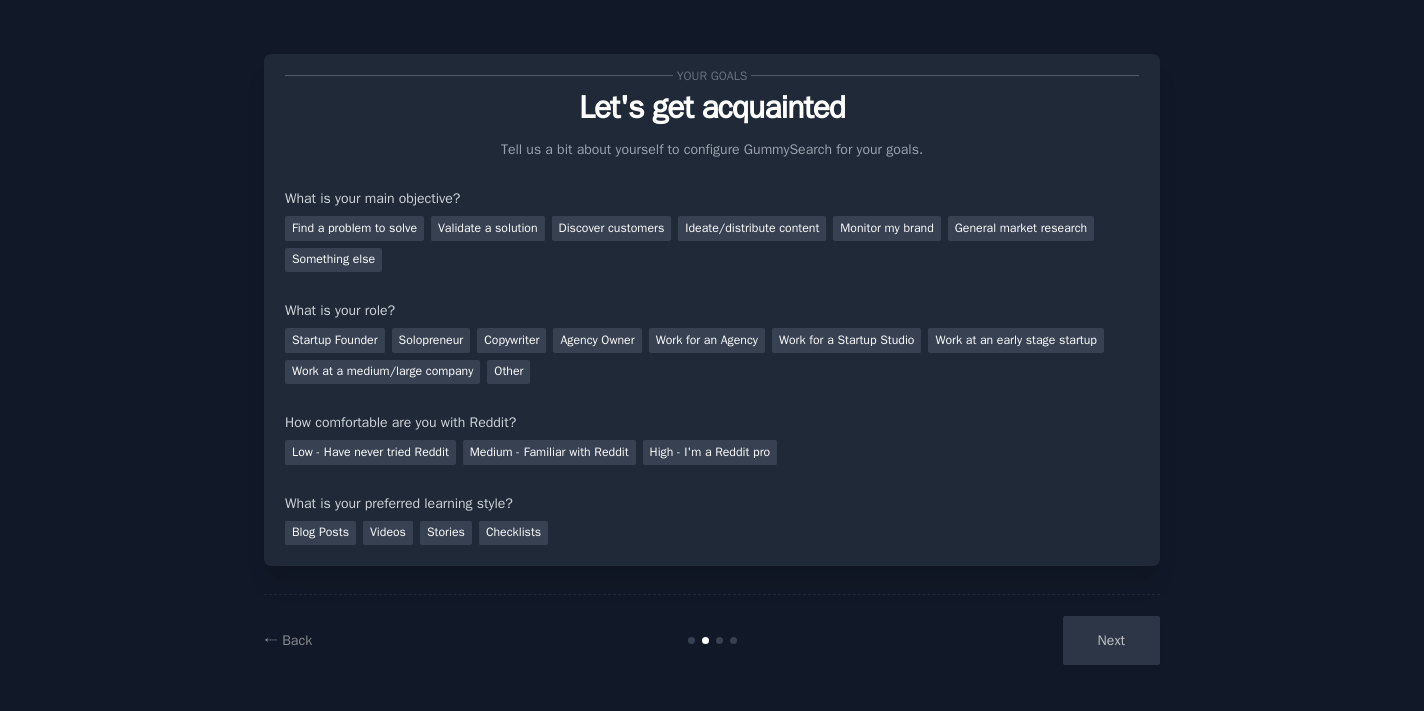scroll, scrollTop: 0, scrollLeft: 0, axis: both 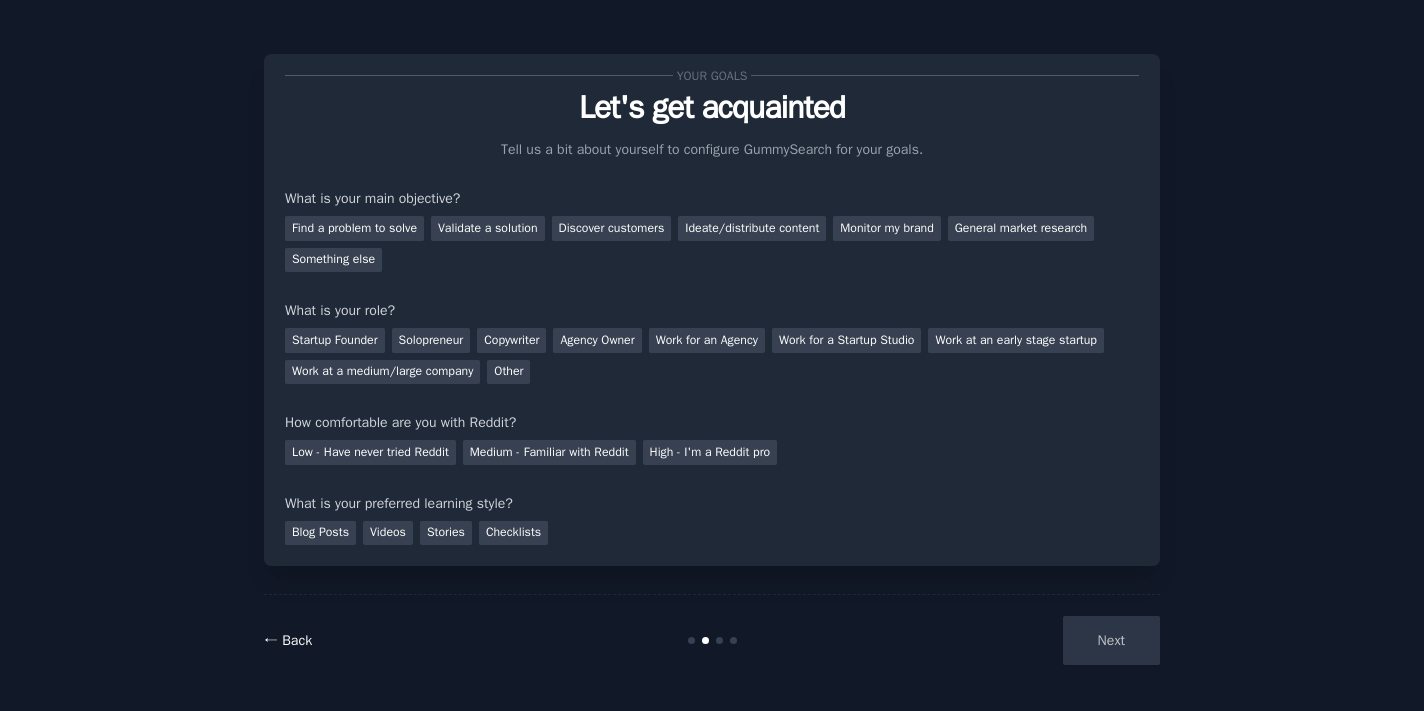 click on "← Back" at bounding box center (288, 640) 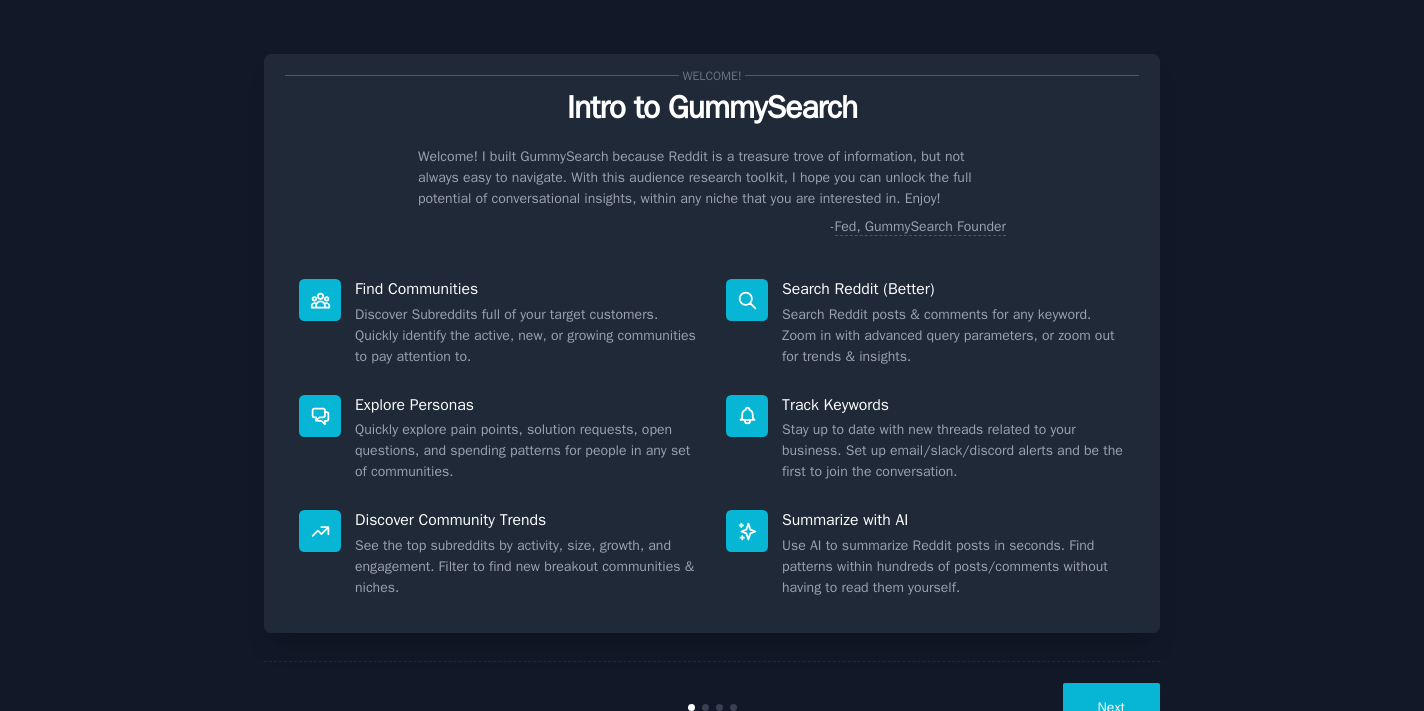 click on "Search Reddit (Better) Search Reddit posts & comments for any keyword. Zoom in with advanced query parameters, or zoom out for trends & insights." at bounding box center (925, 323) 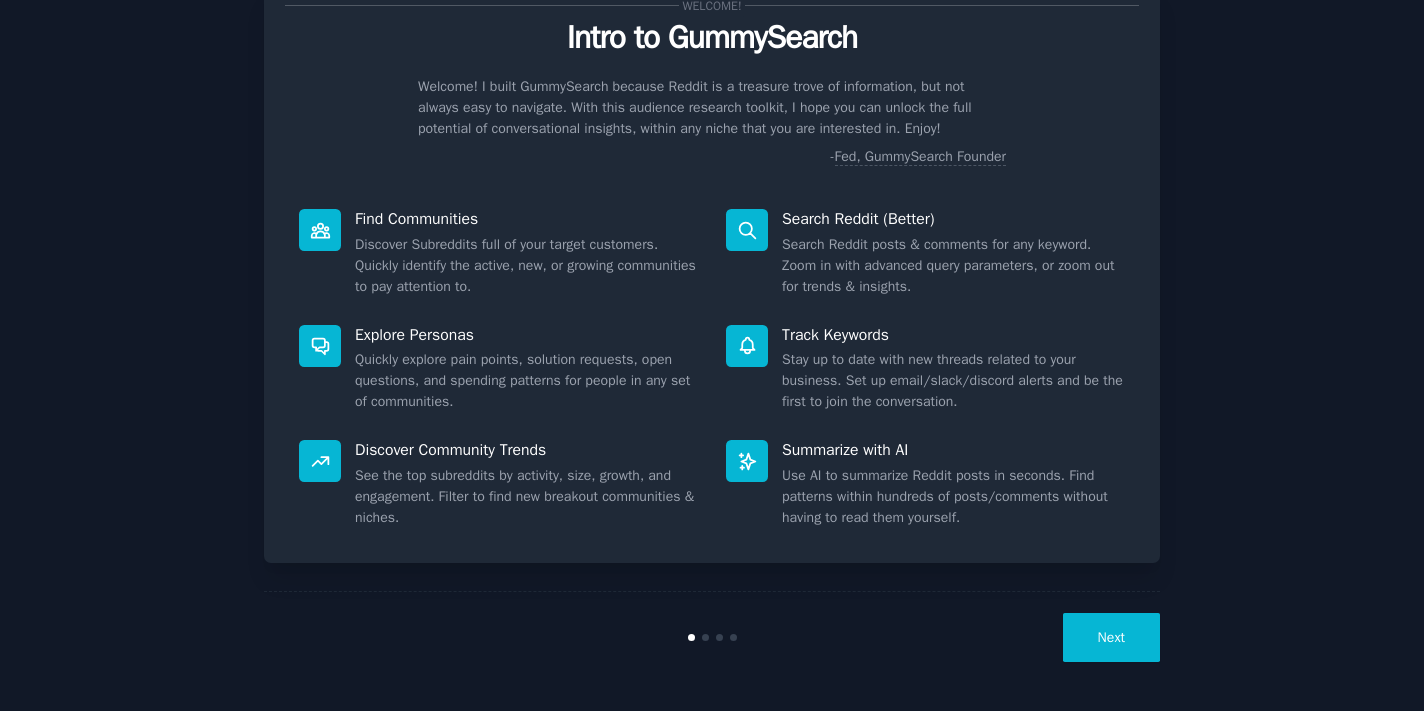 click on "Next" at bounding box center (1111, 637) 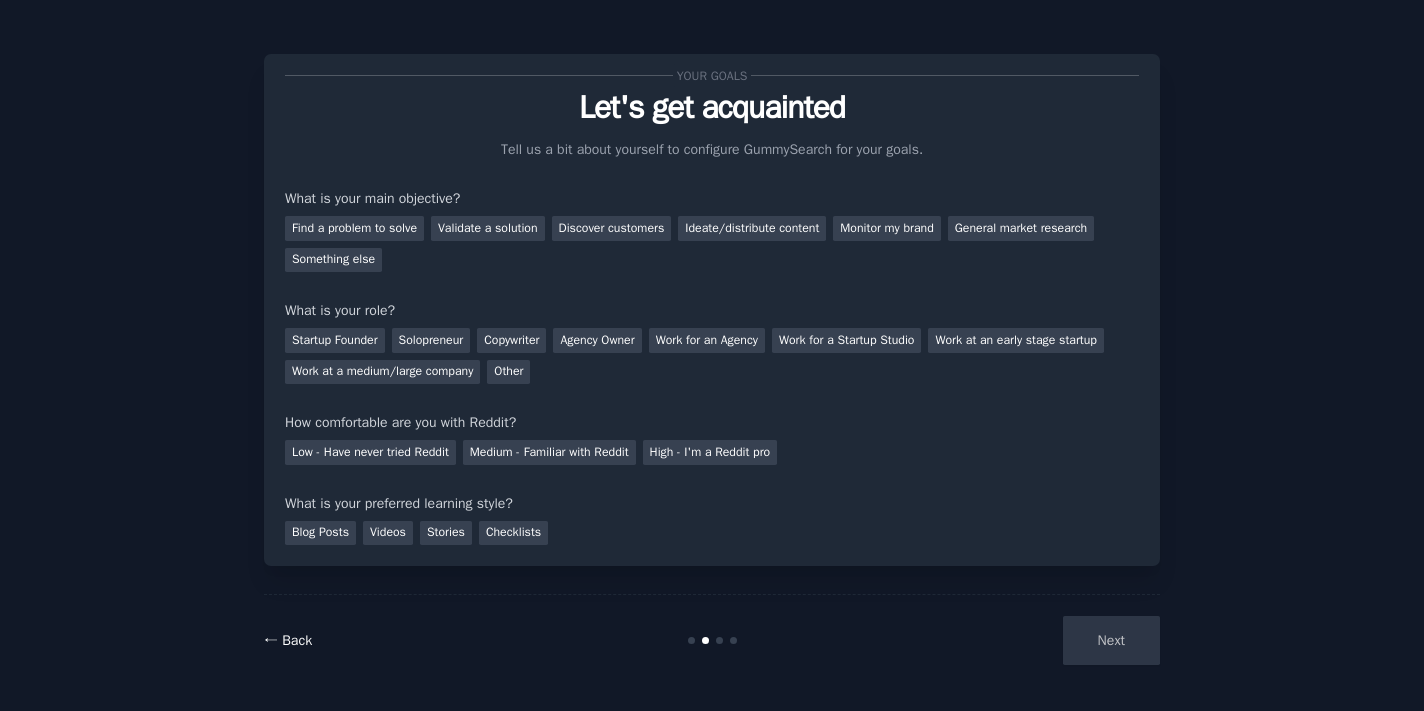 click on "← Back" at bounding box center [288, 640] 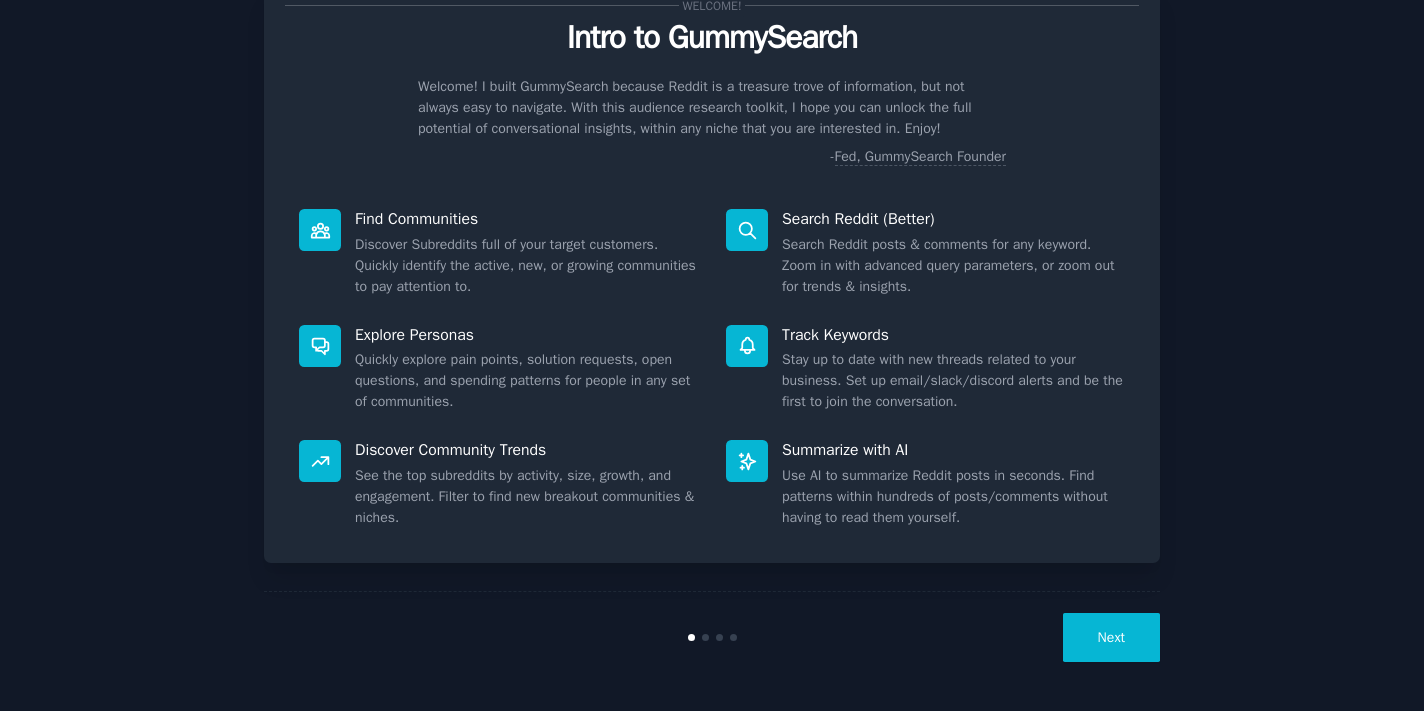 scroll, scrollTop: 72, scrollLeft: 0, axis: vertical 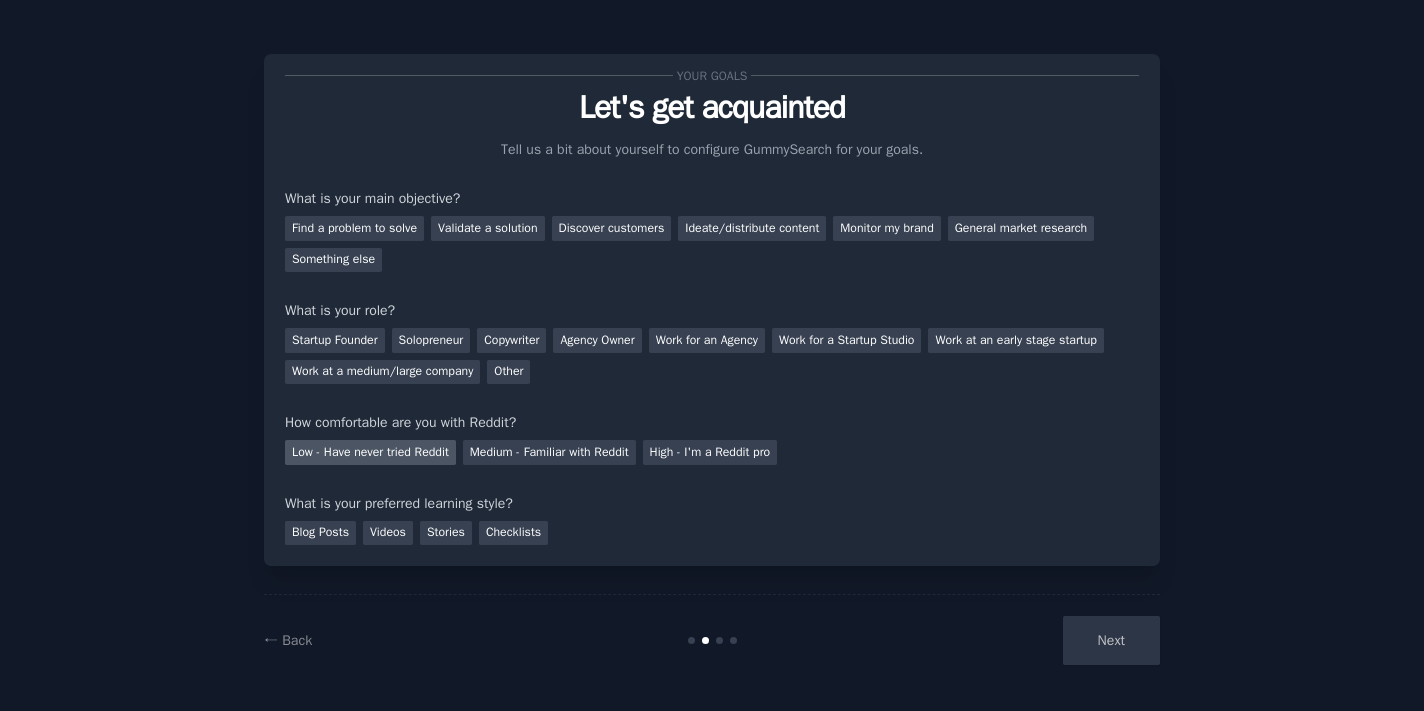 click on "Low - Have never tried Reddit" at bounding box center [370, 452] 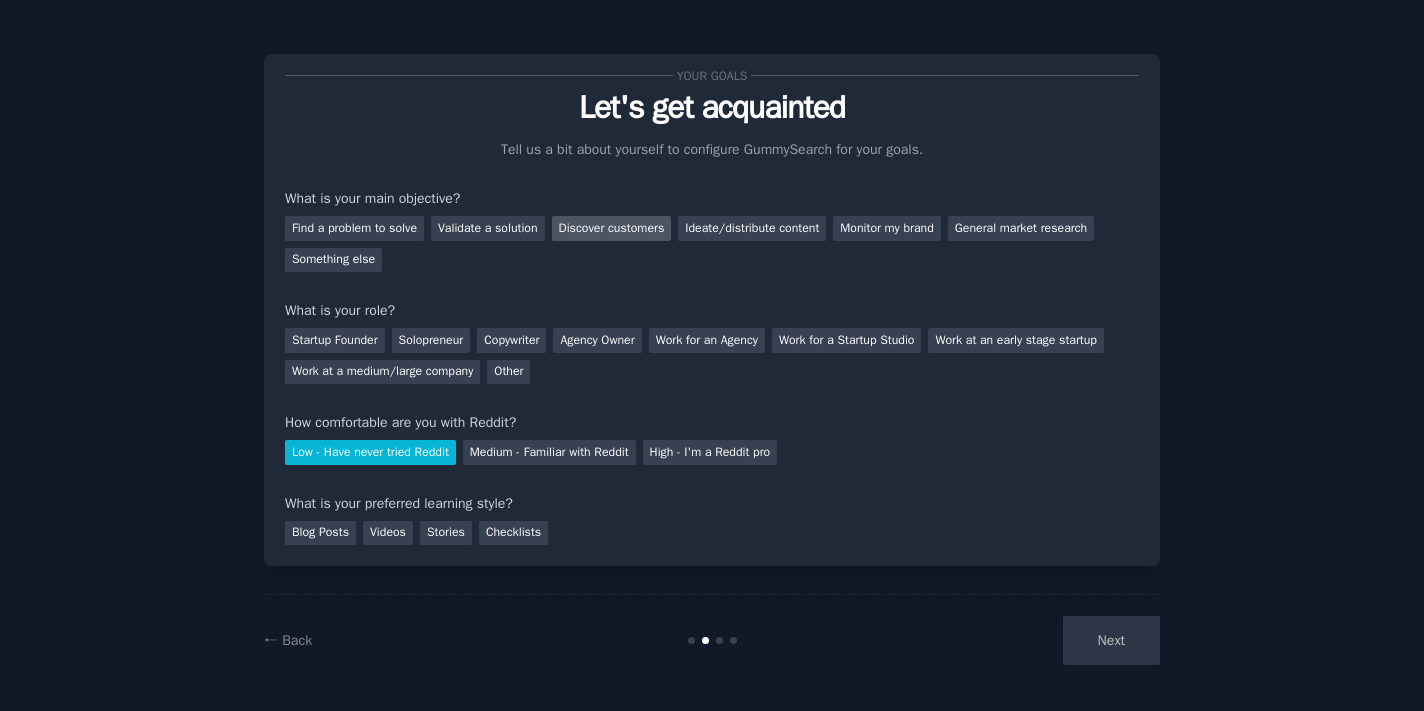 click on "Discover customers" at bounding box center [612, 228] 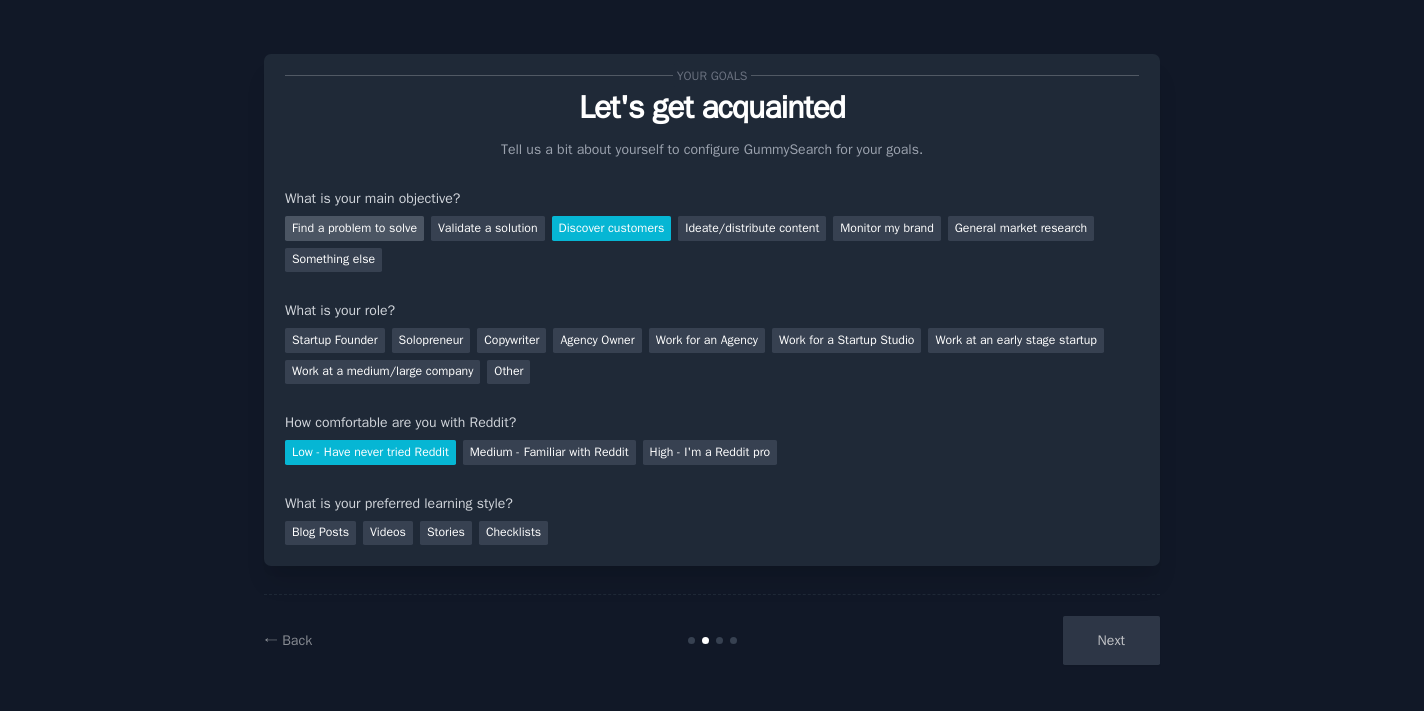 click on "Find a problem to solve" at bounding box center [354, 228] 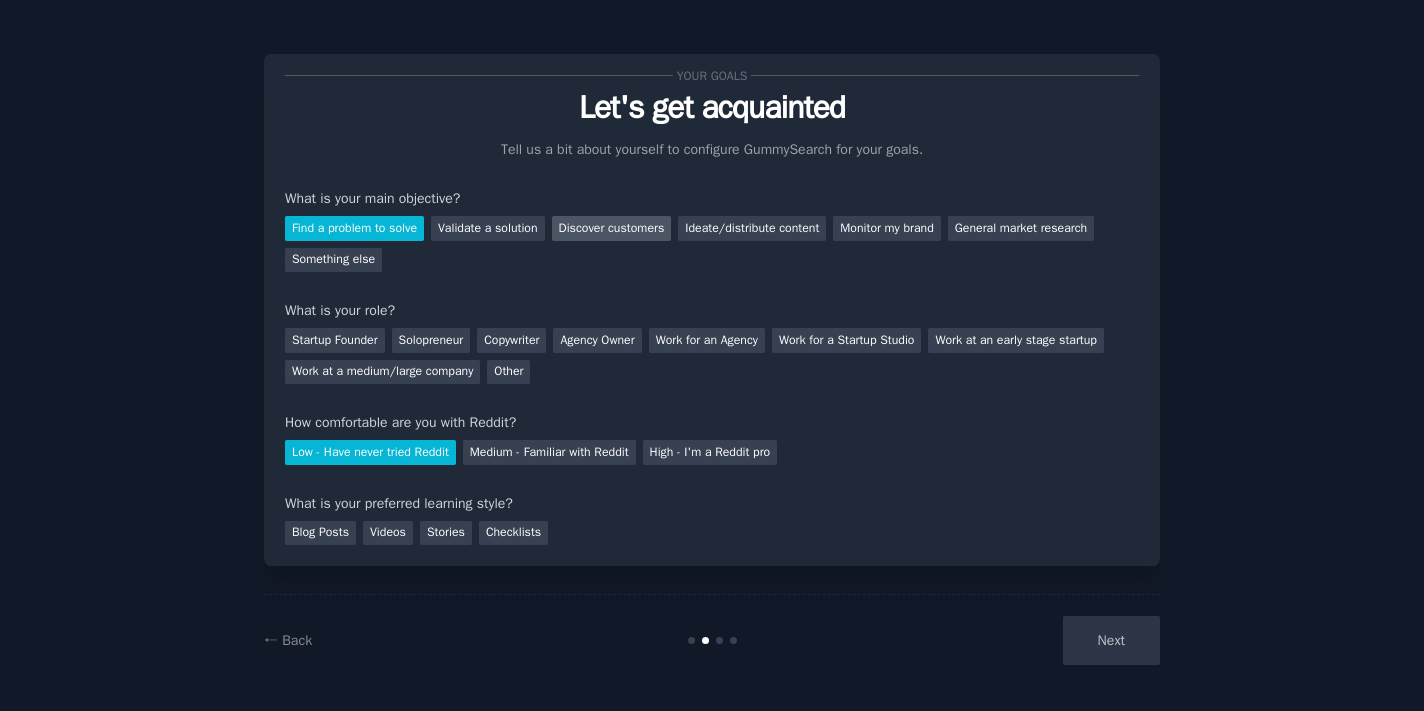 click on "Discover customers" at bounding box center (612, 228) 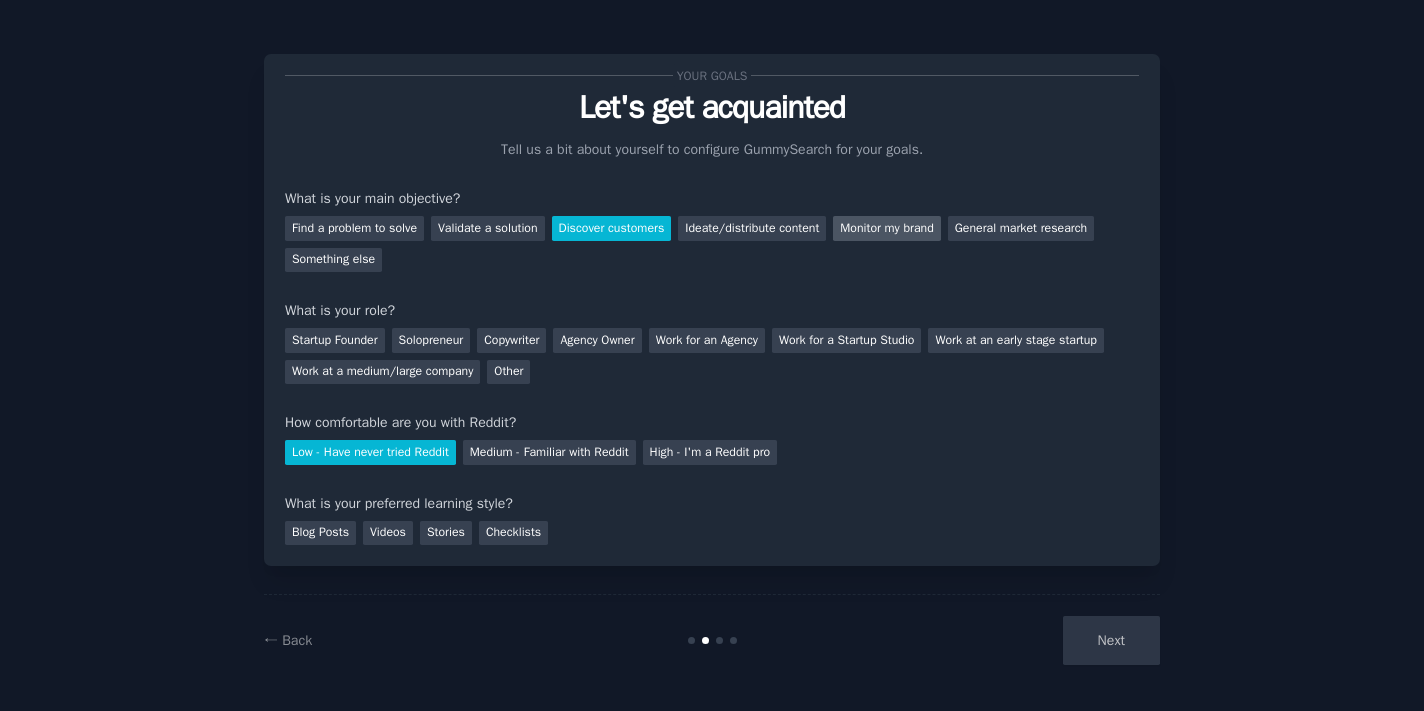 click on "Monitor my brand" at bounding box center [886, 228] 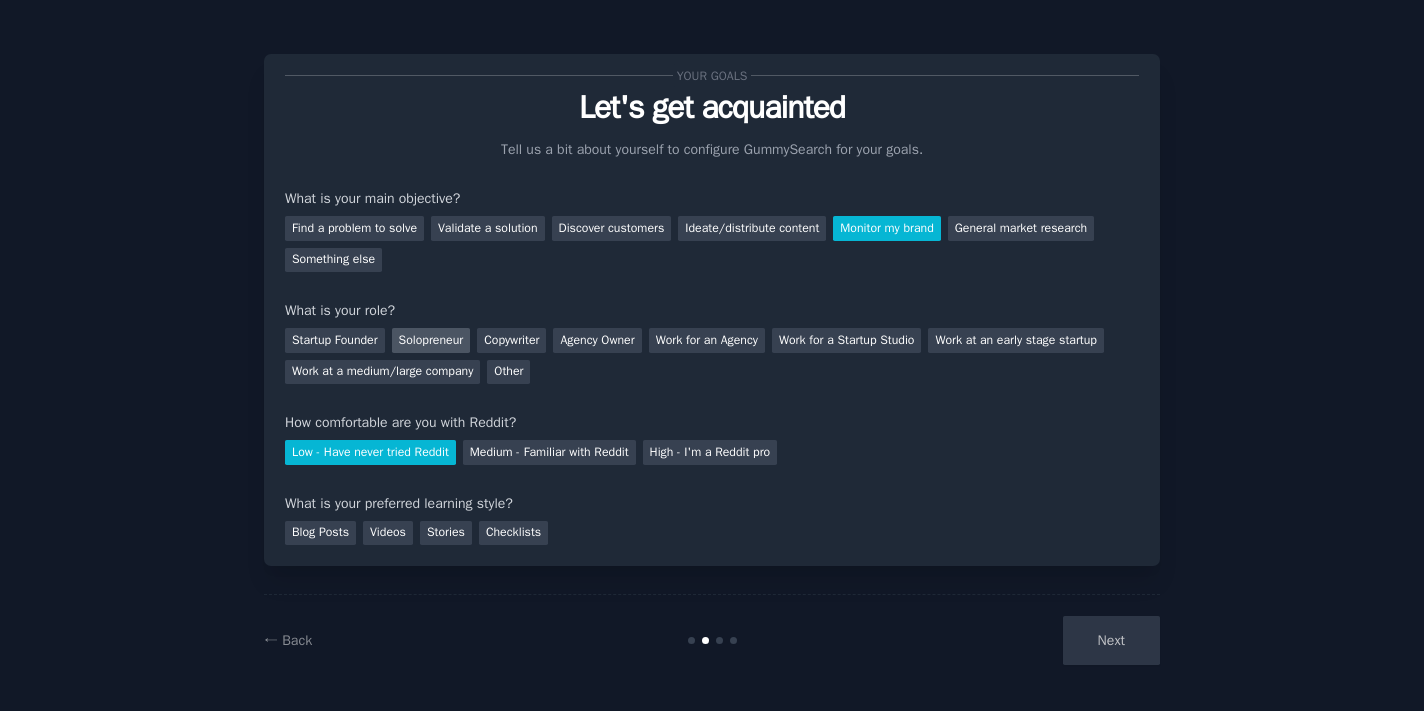 click on "Solopreneur" at bounding box center (431, 340) 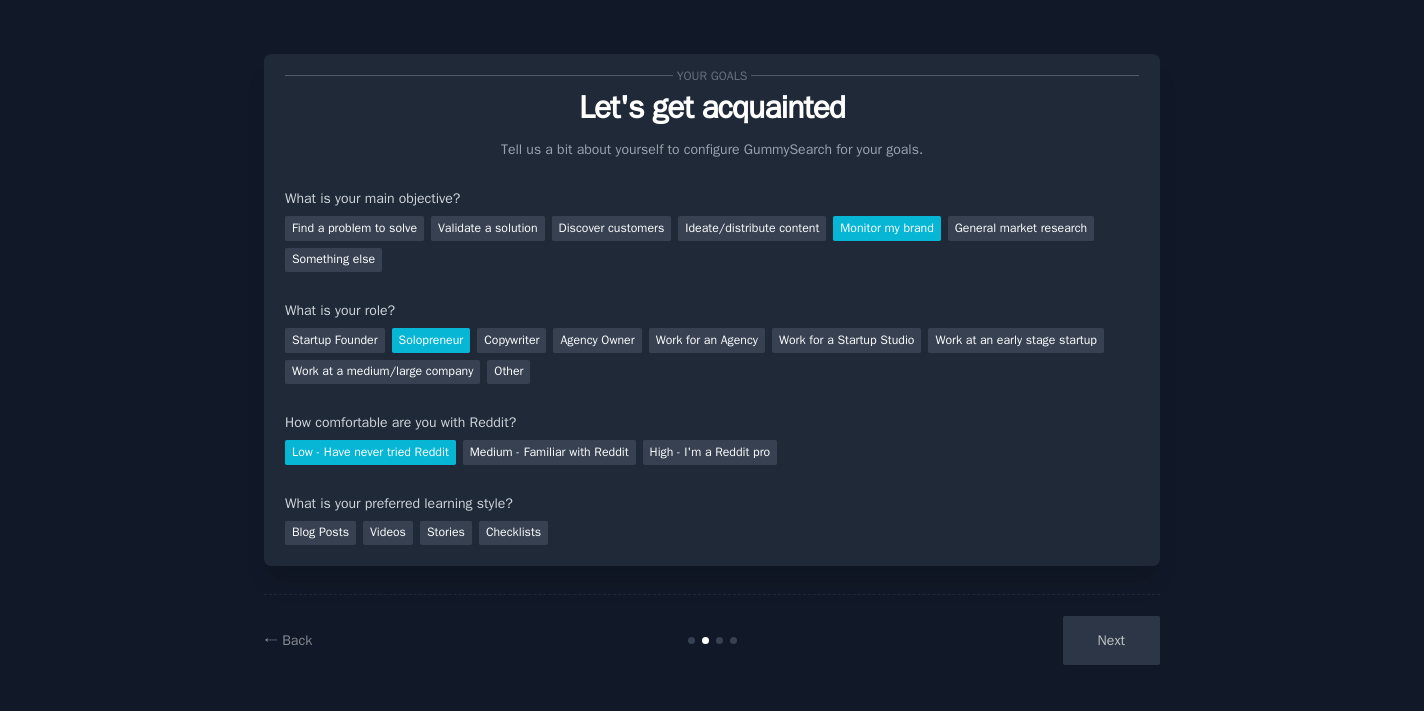 scroll, scrollTop: 0, scrollLeft: 0, axis: both 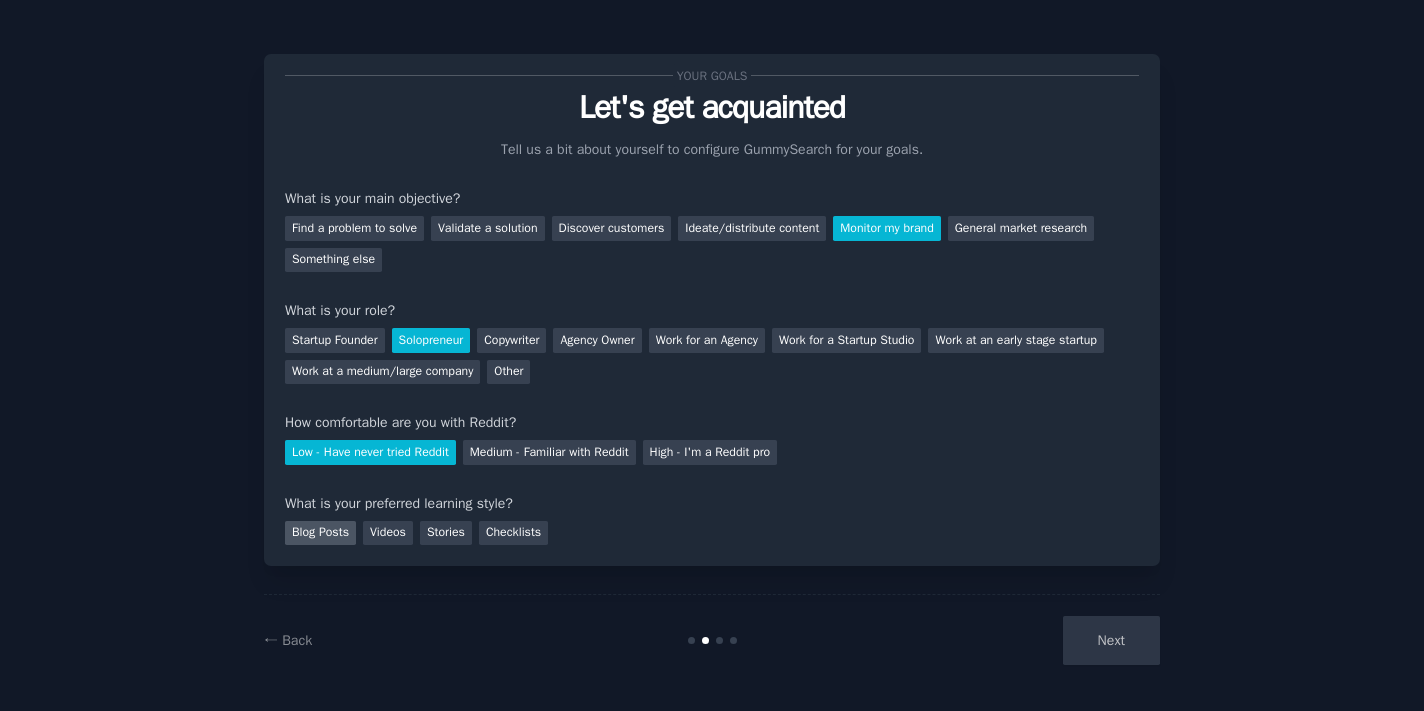 click on "Blog Posts" at bounding box center (320, 533) 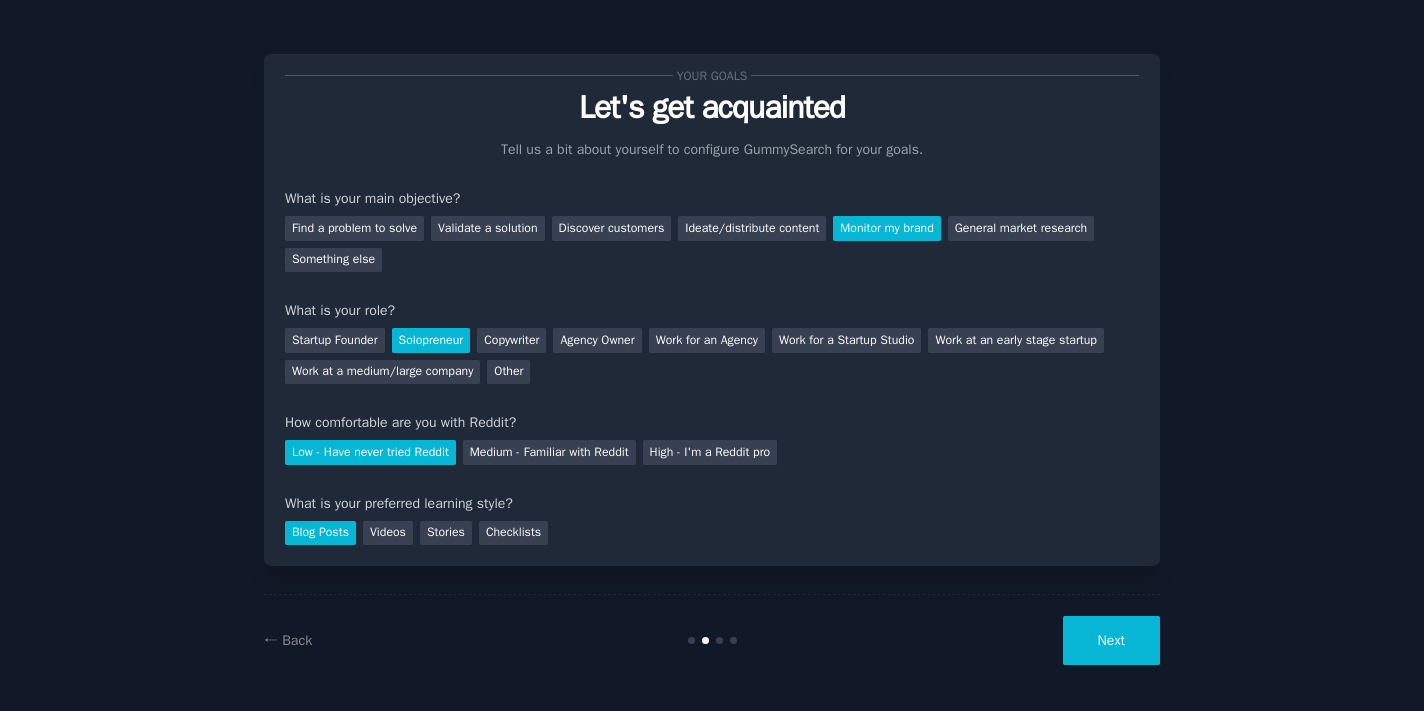 click on "Next" at bounding box center [1111, 640] 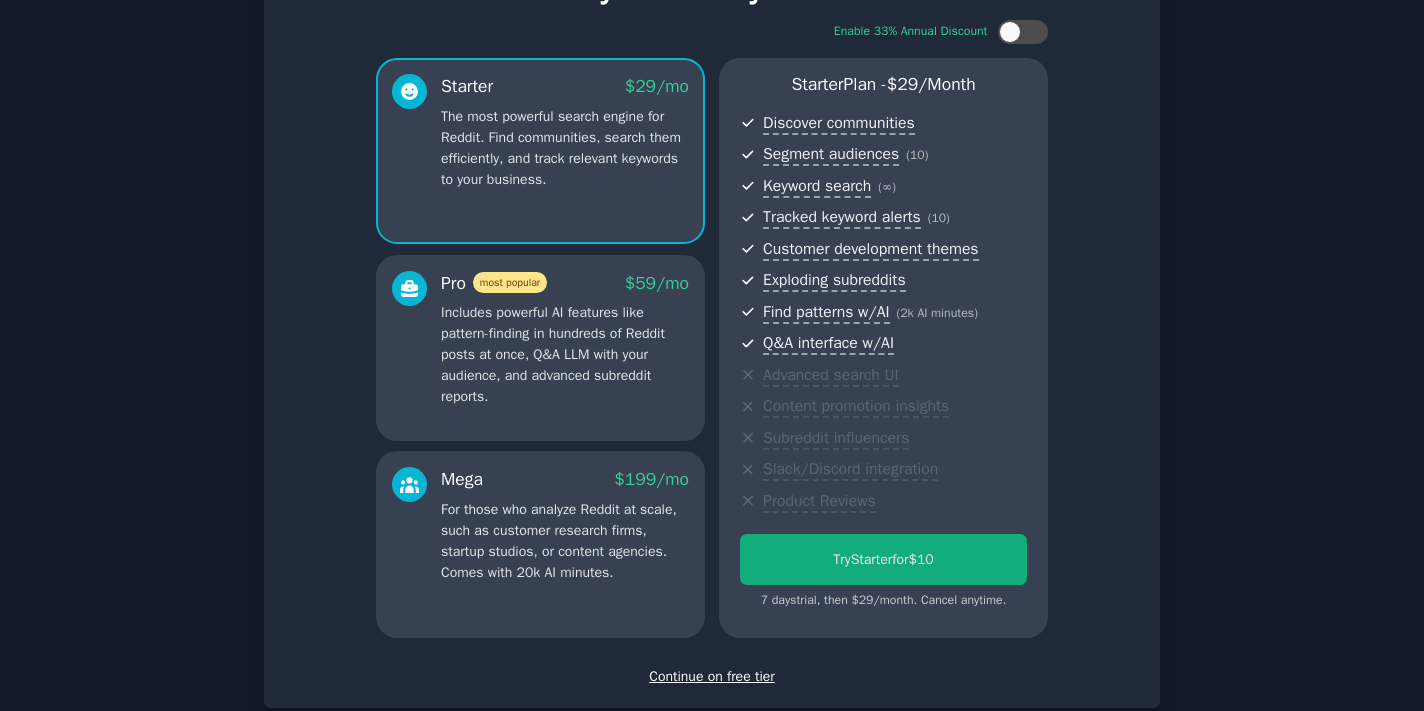 scroll, scrollTop: 187, scrollLeft: 0, axis: vertical 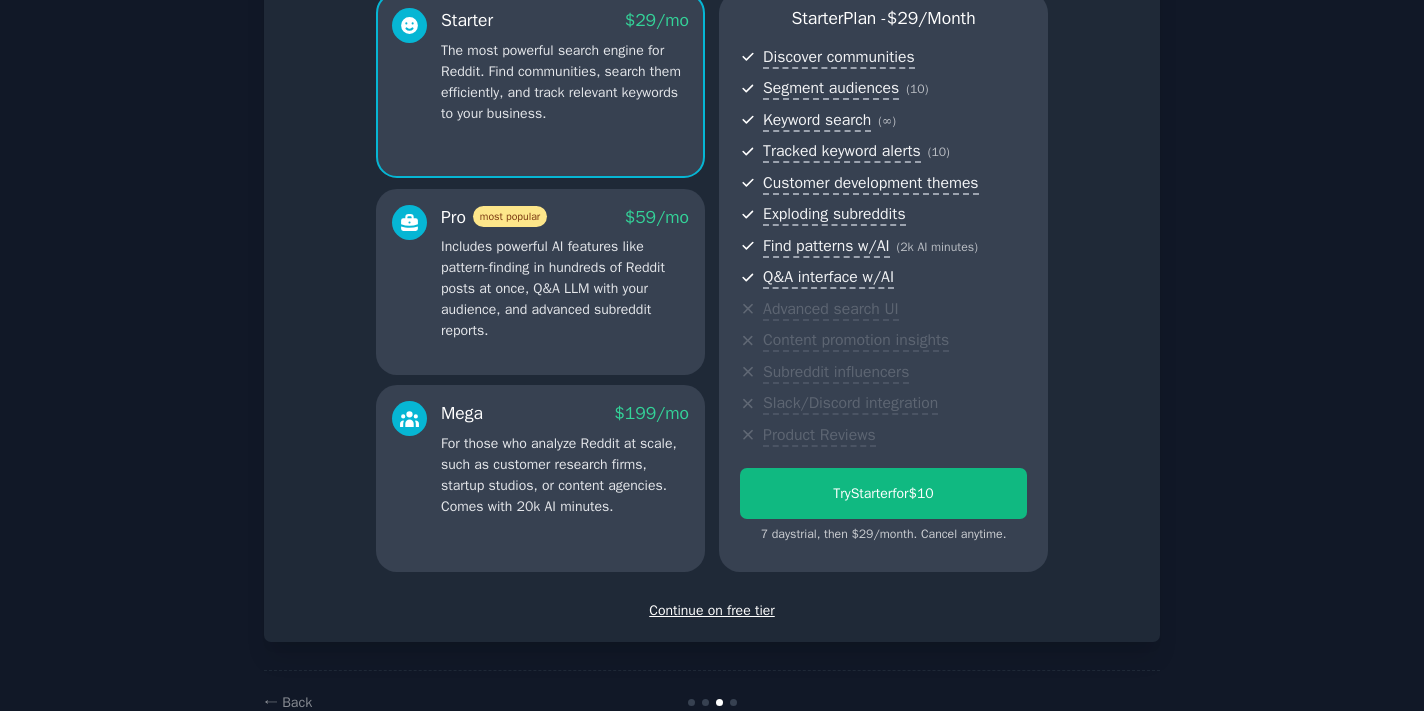 click on "Continue on free tier" at bounding box center (712, 610) 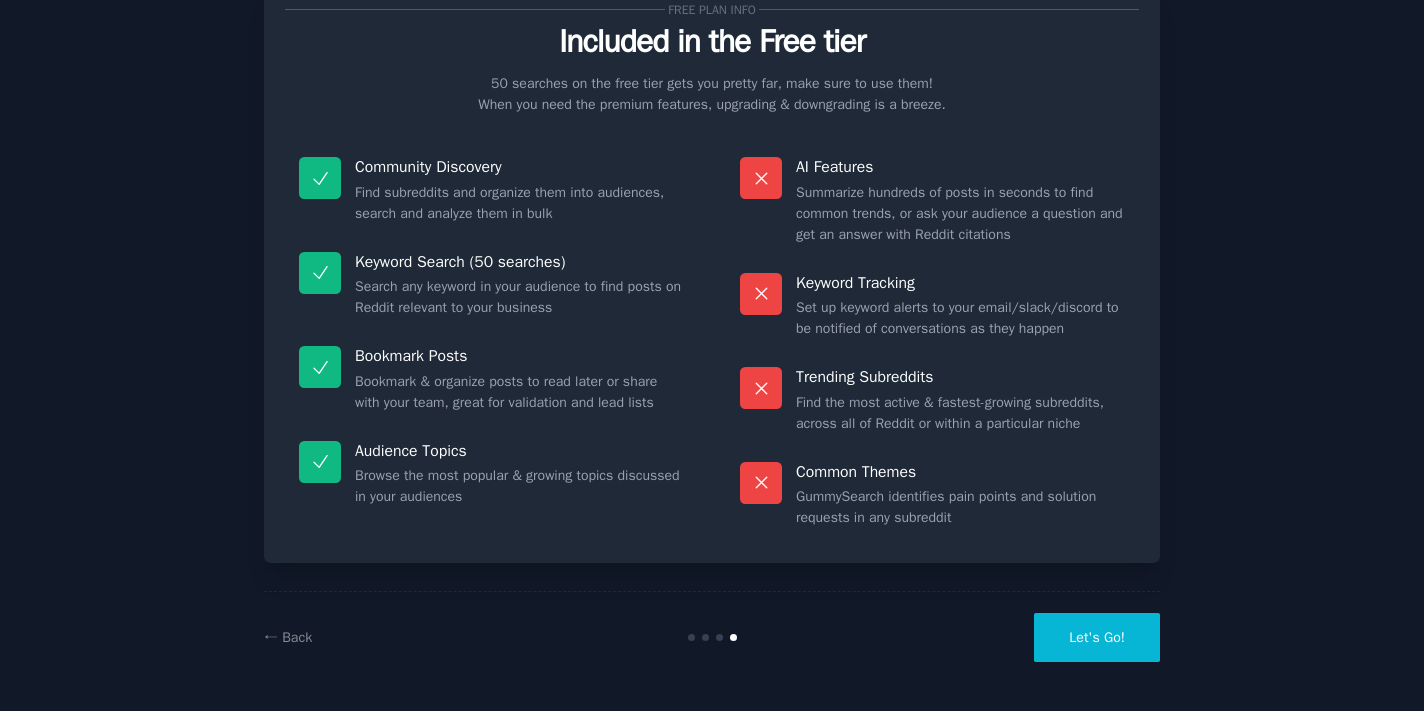 scroll, scrollTop: 3, scrollLeft: 0, axis: vertical 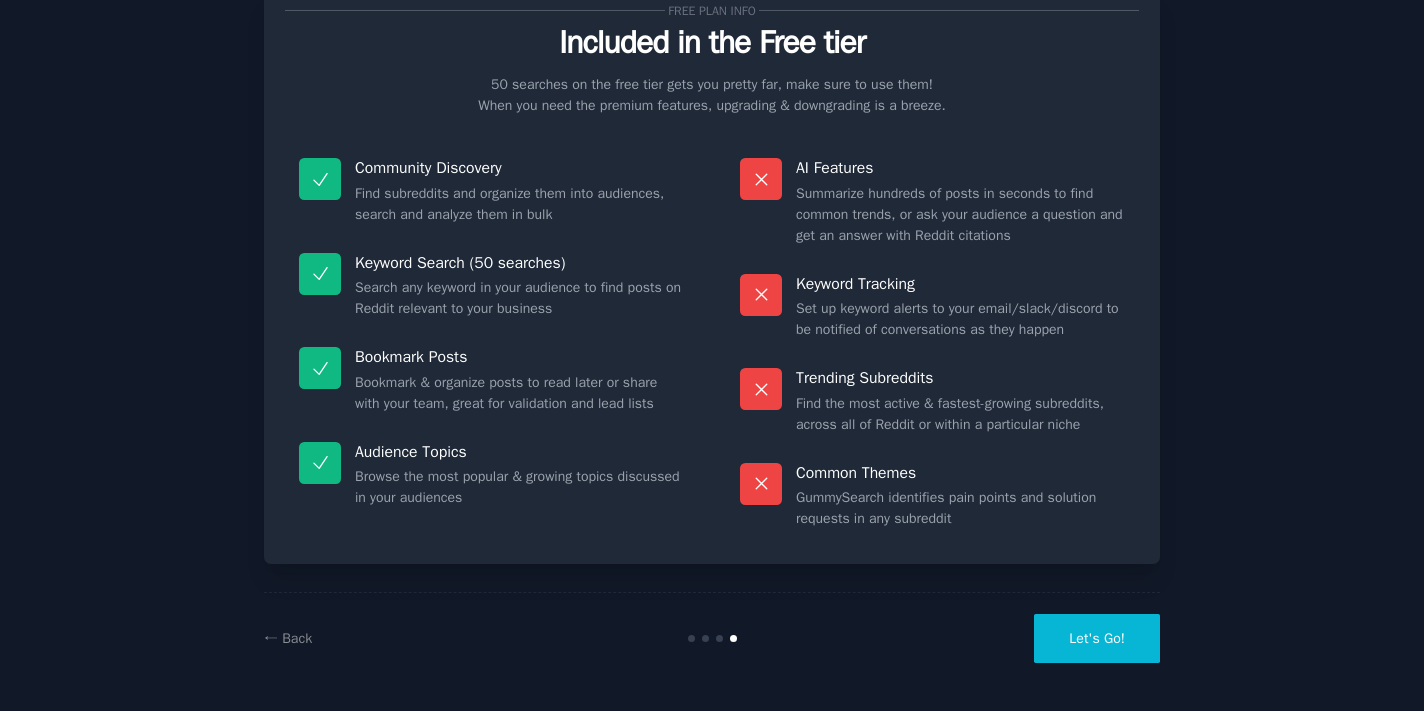click on "Let's Go!" at bounding box center (1097, 638) 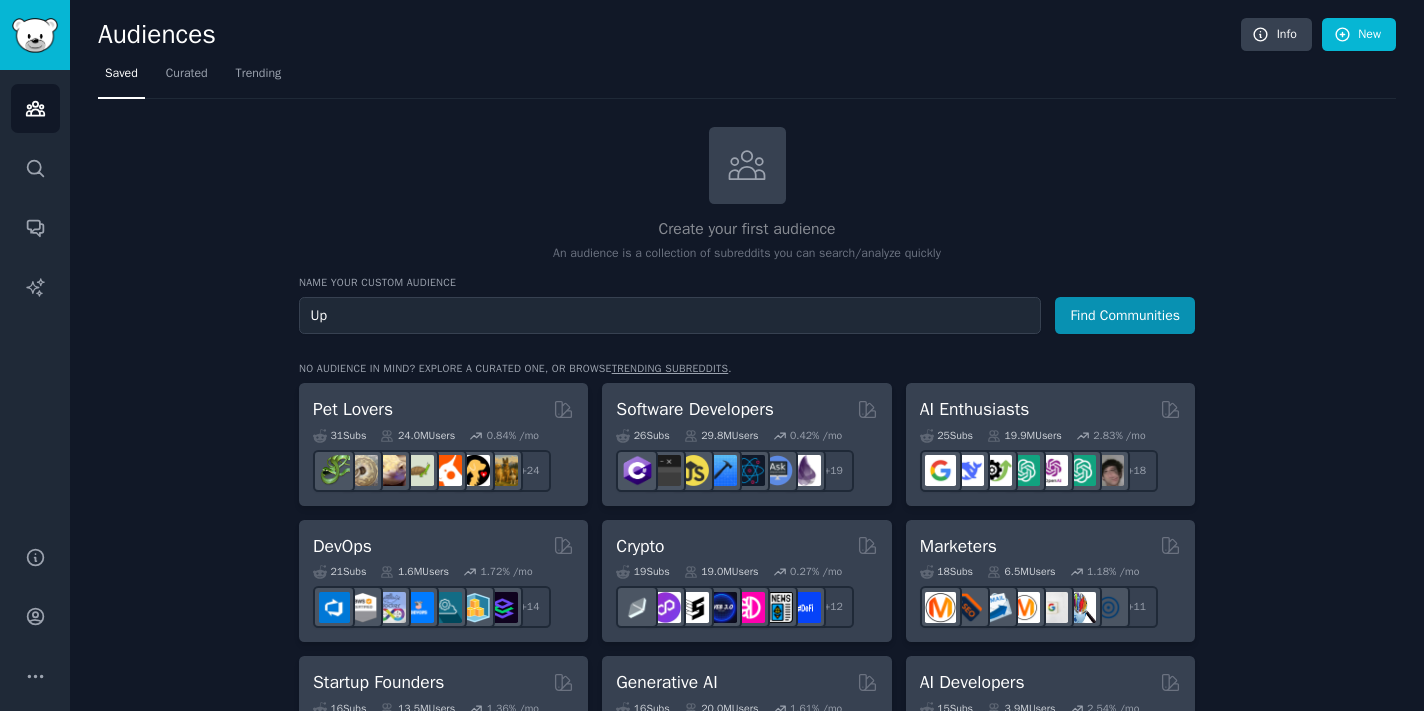 type on "U" 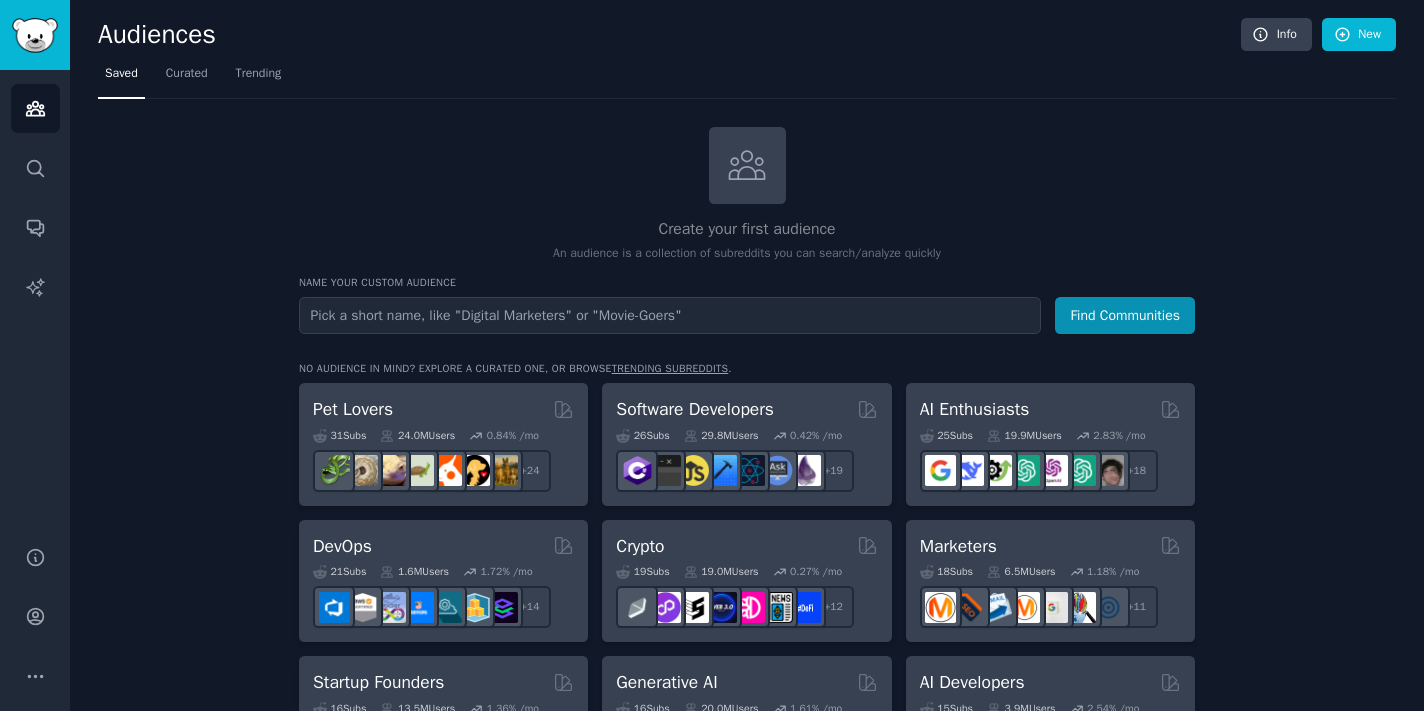 type on "U" 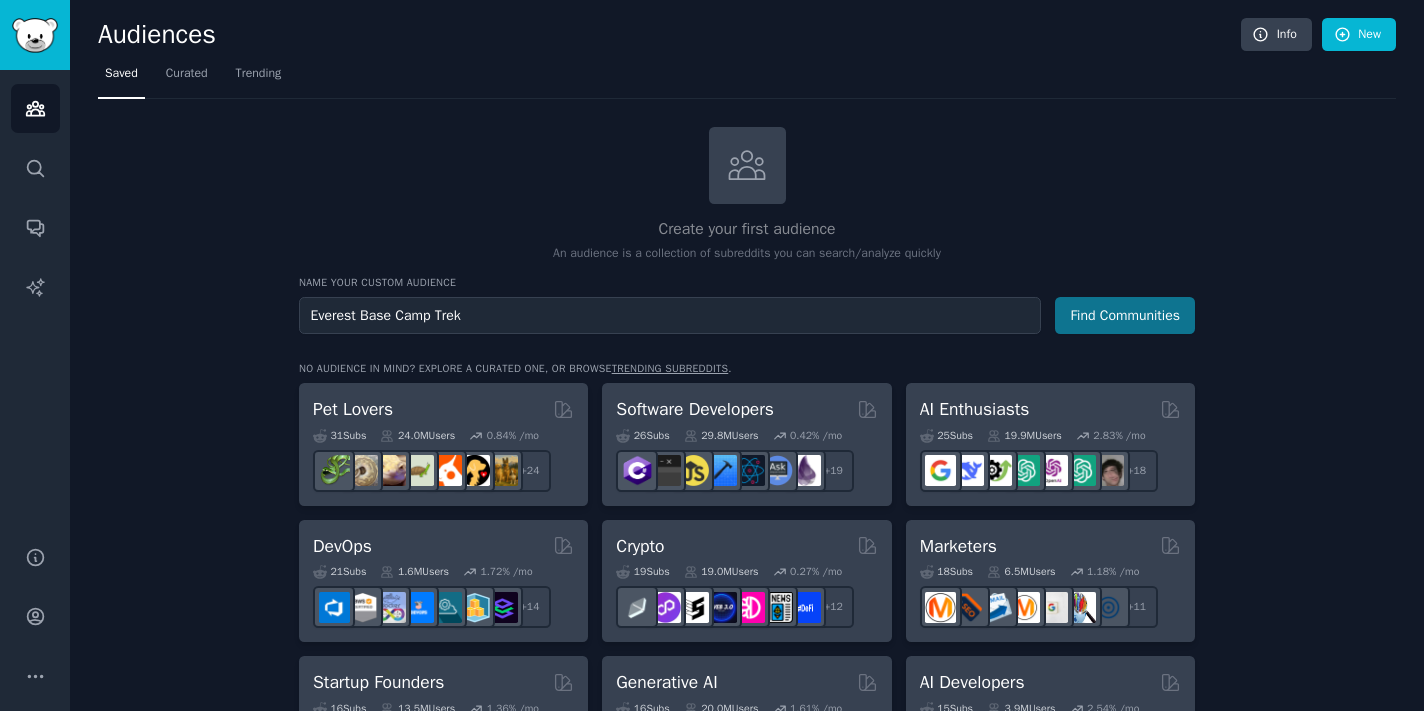 click on "Find Communities" at bounding box center (1125, 315) 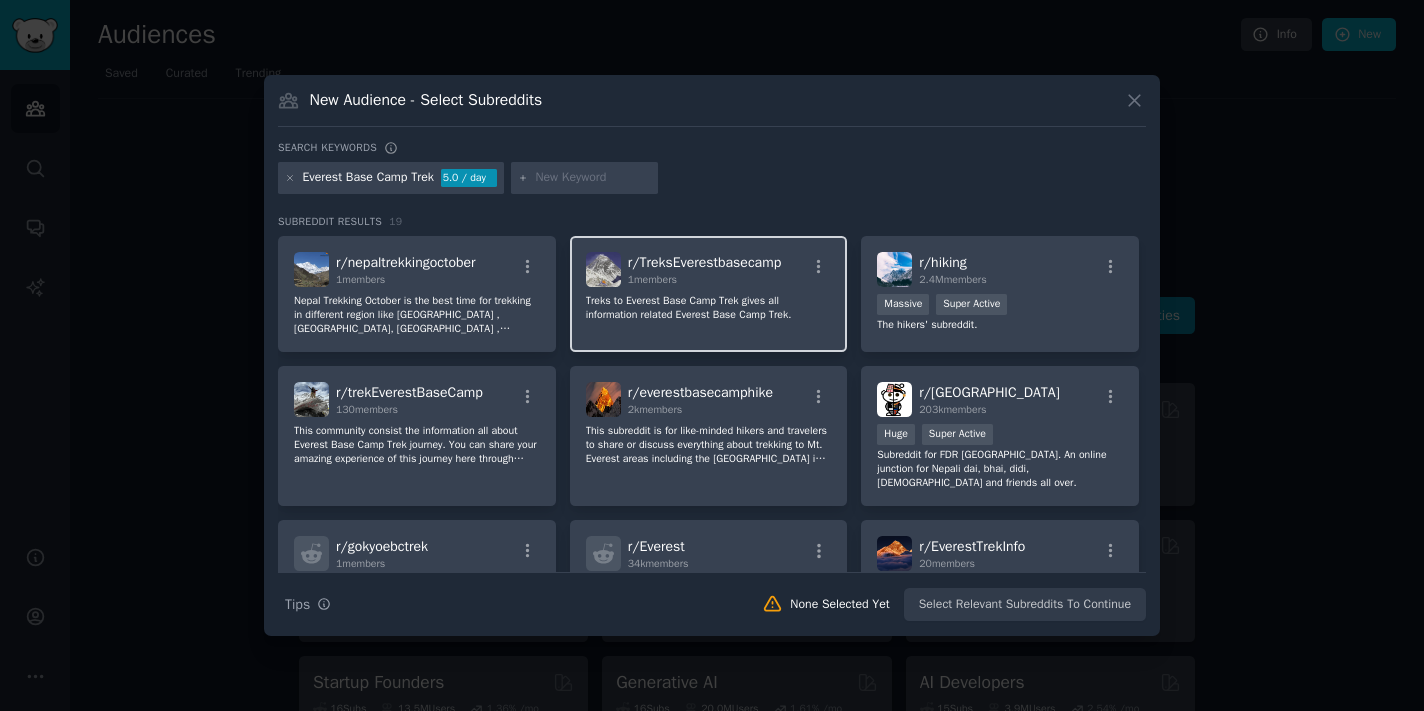 scroll, scrollTop: 0, scrollLeft: 0, axis: both 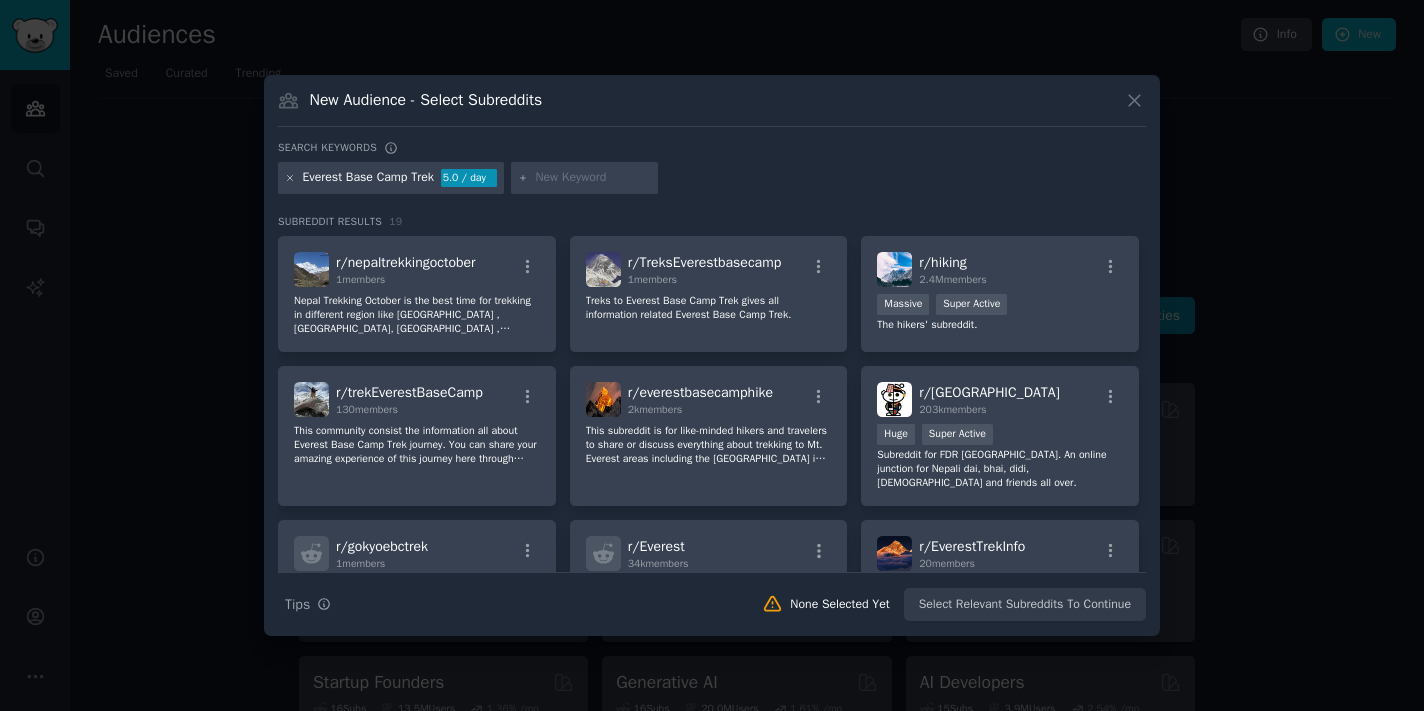 click 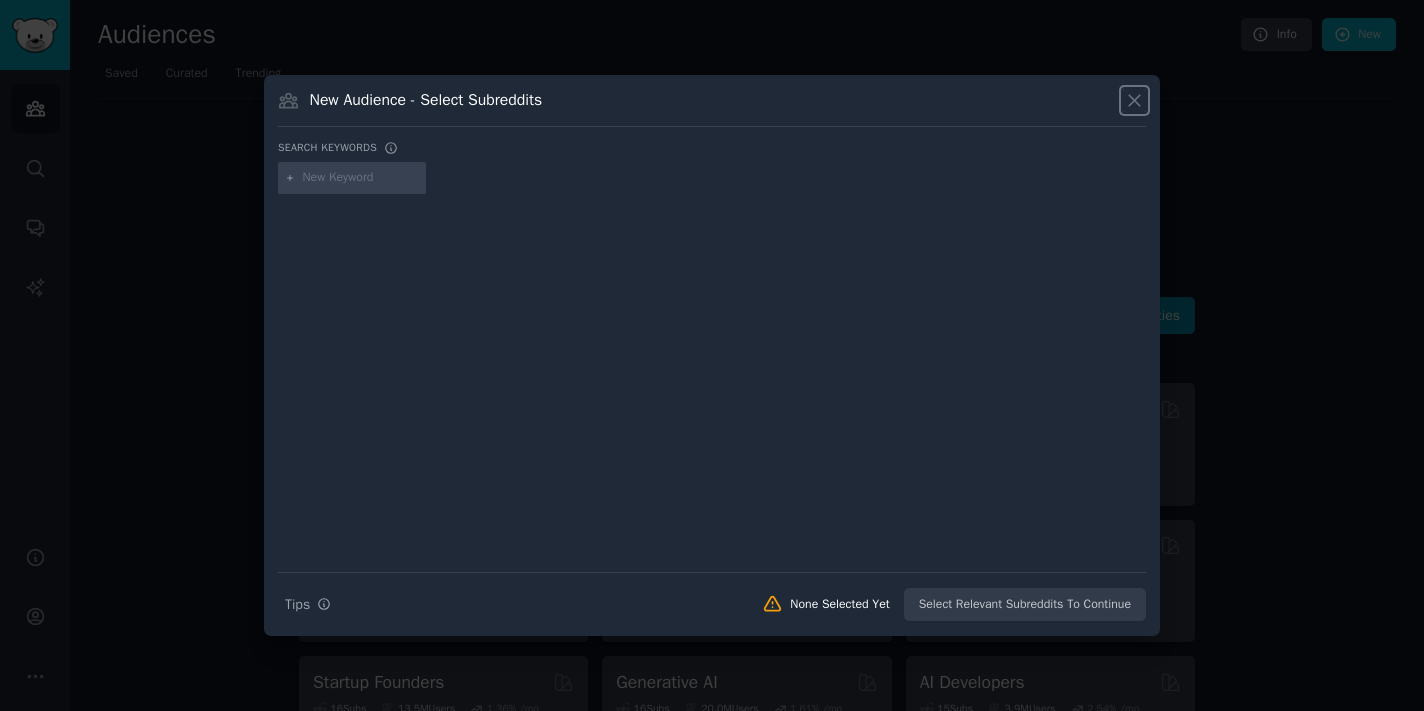 click 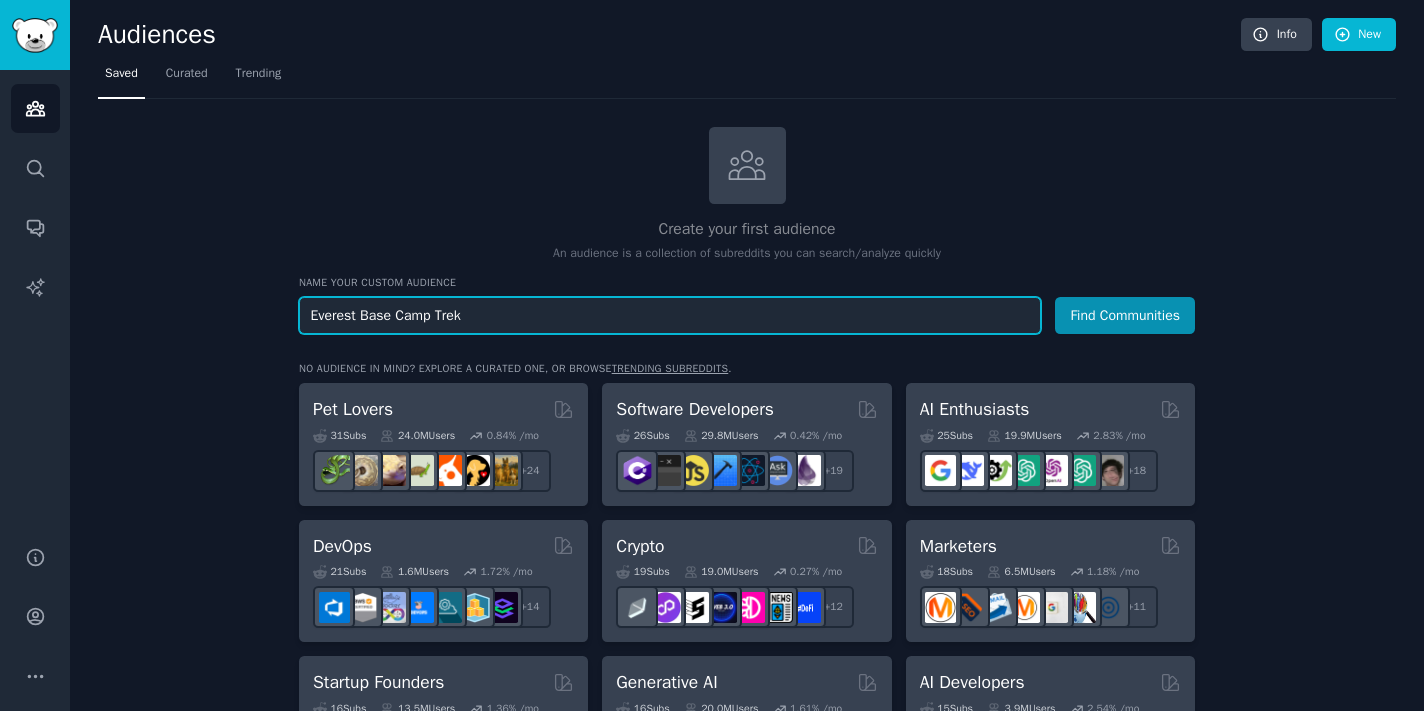 click on "Everest Base Camp Trek" at bounding box center (670, 315) 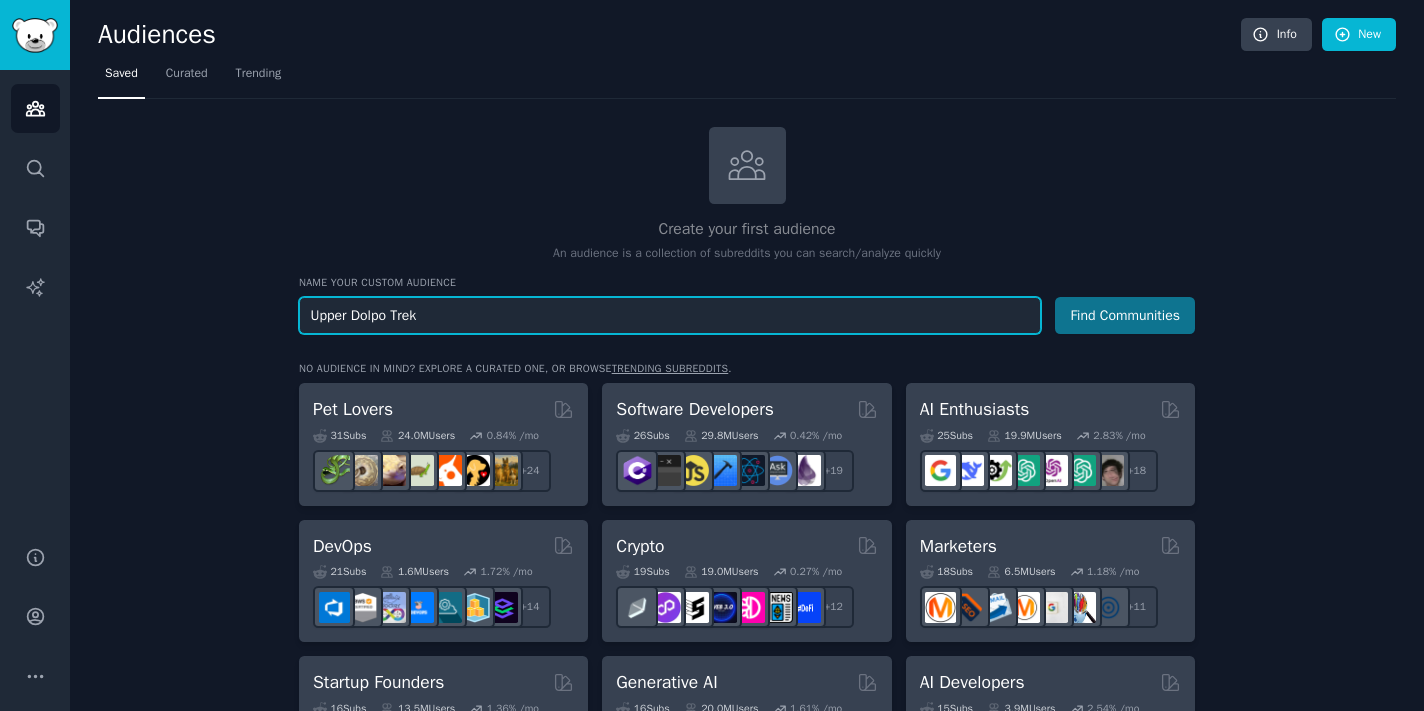 type on "Upper Dolpo Trek" 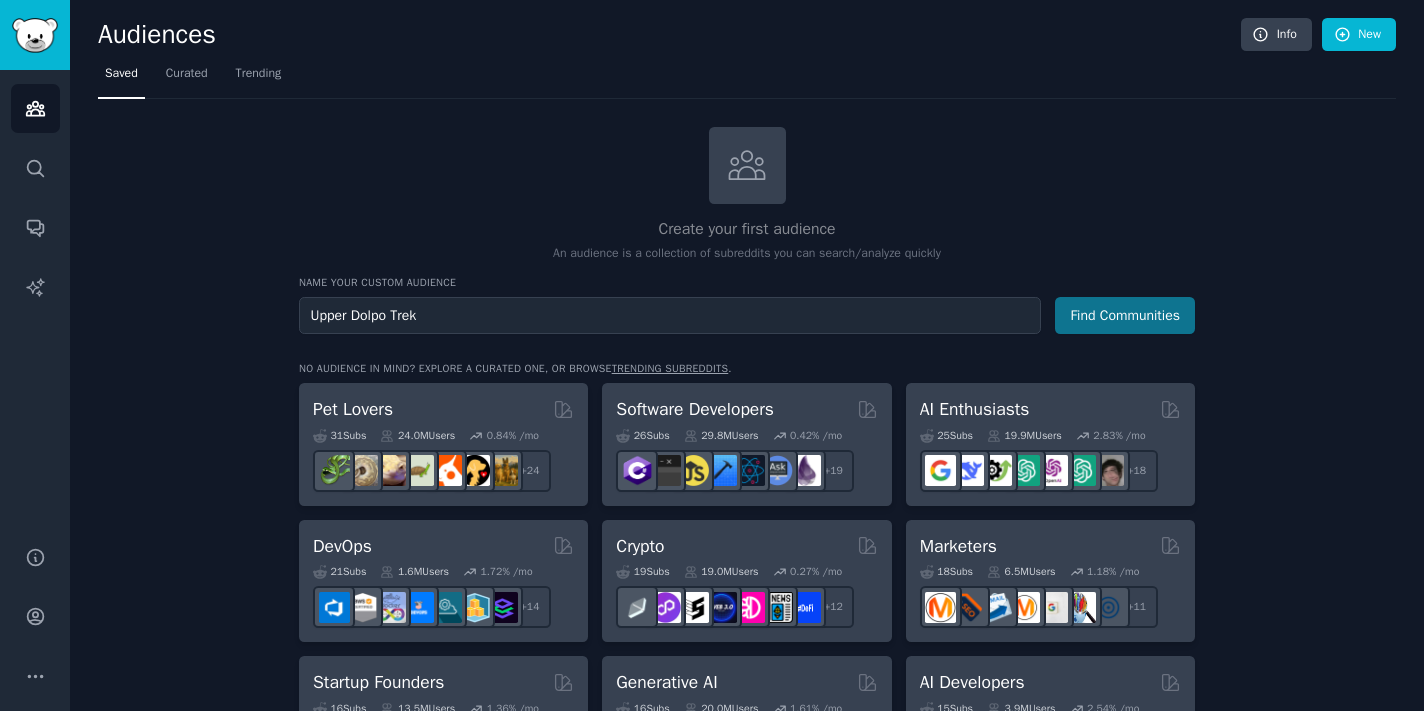 click on "Find Communities" at bounding box center [1125, 315] 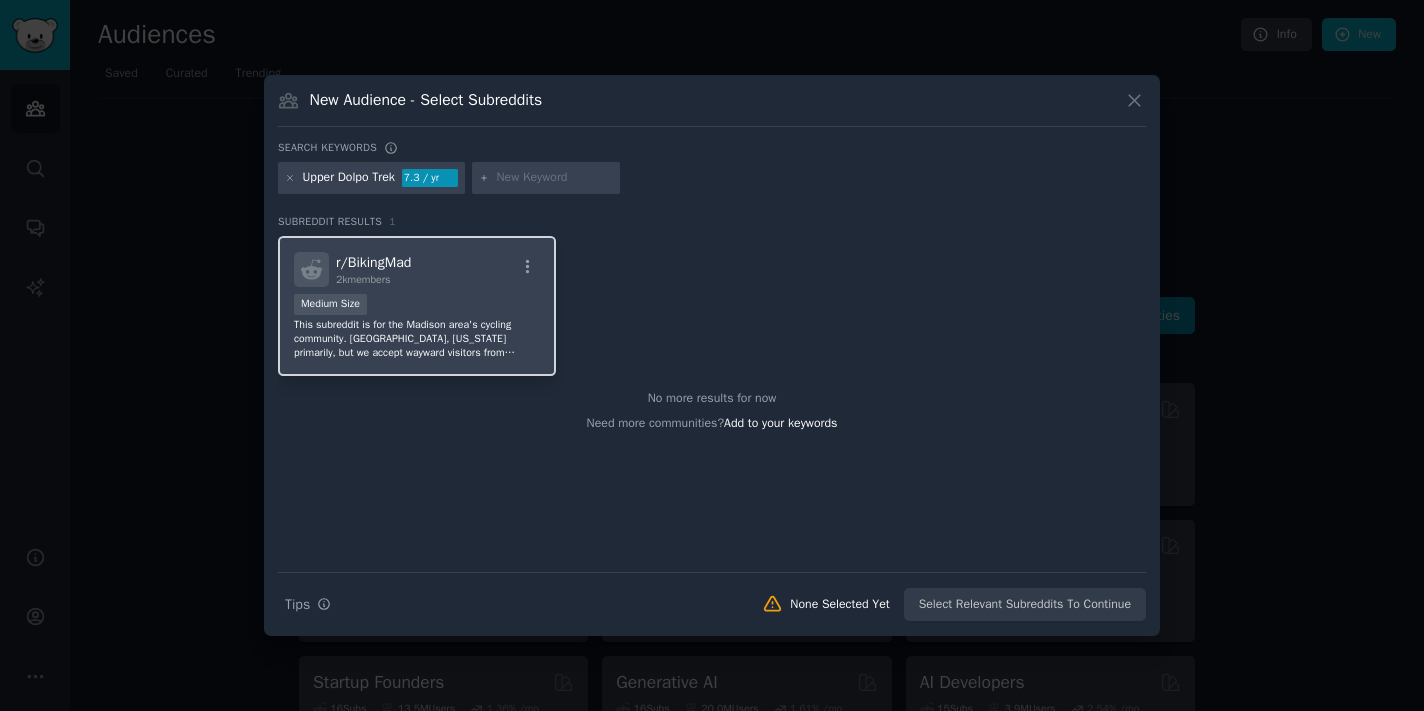 click on "Medium Size" at bounding box center (417, 306) 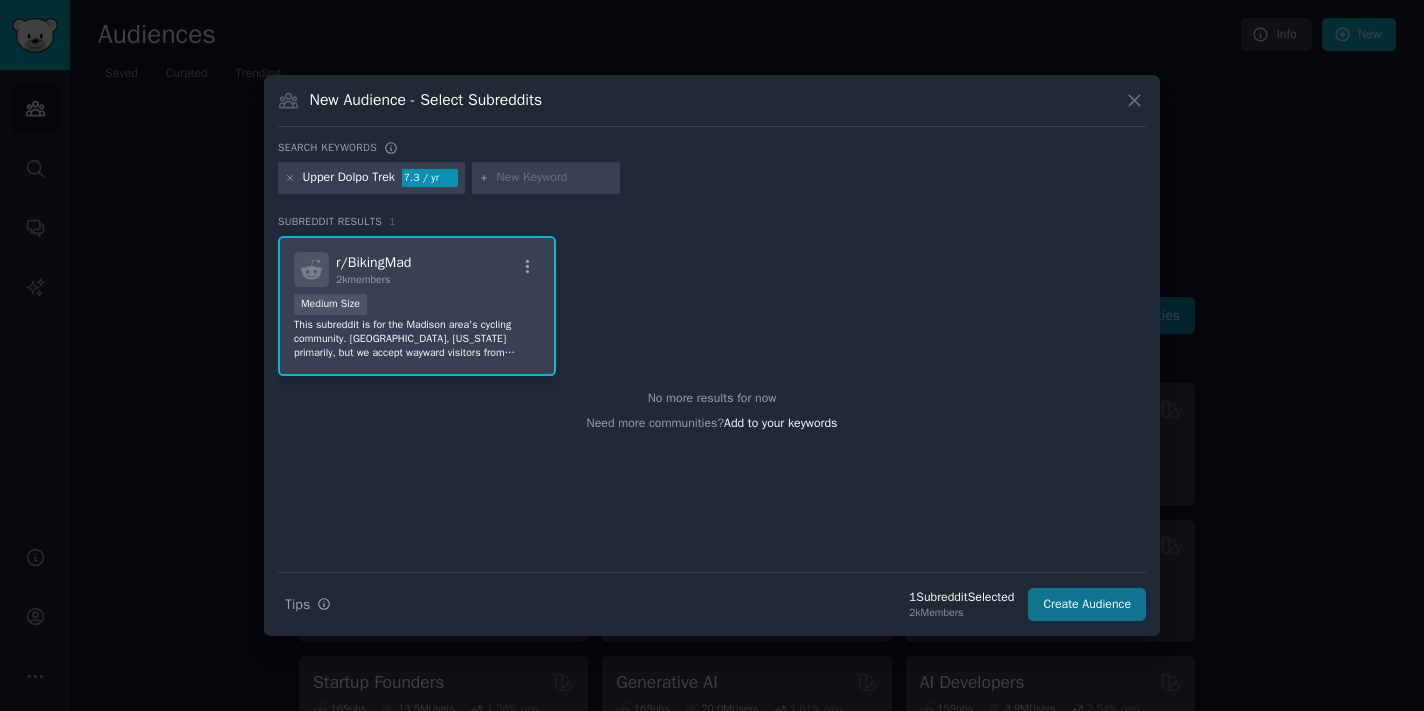 click on "Create Audience" at bounding box center (1087, 605) 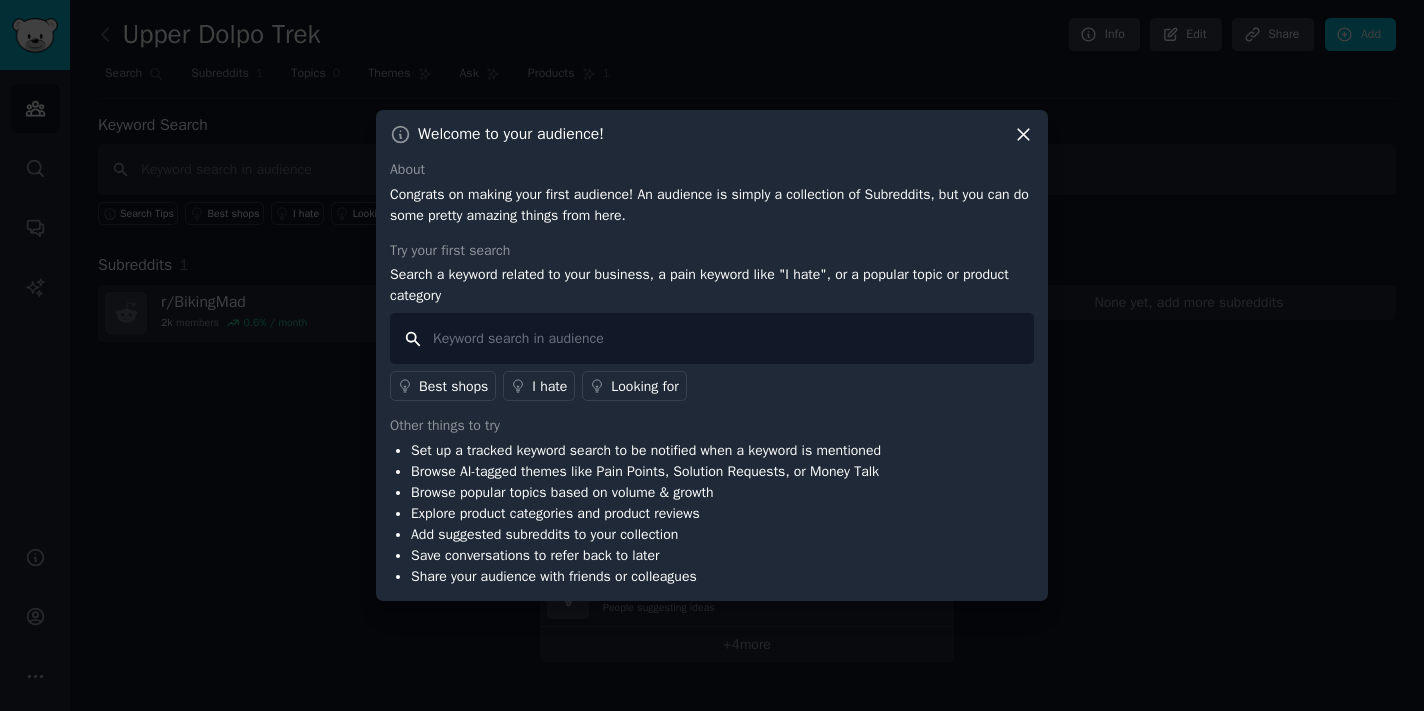 click at bounding box center (712, 338) 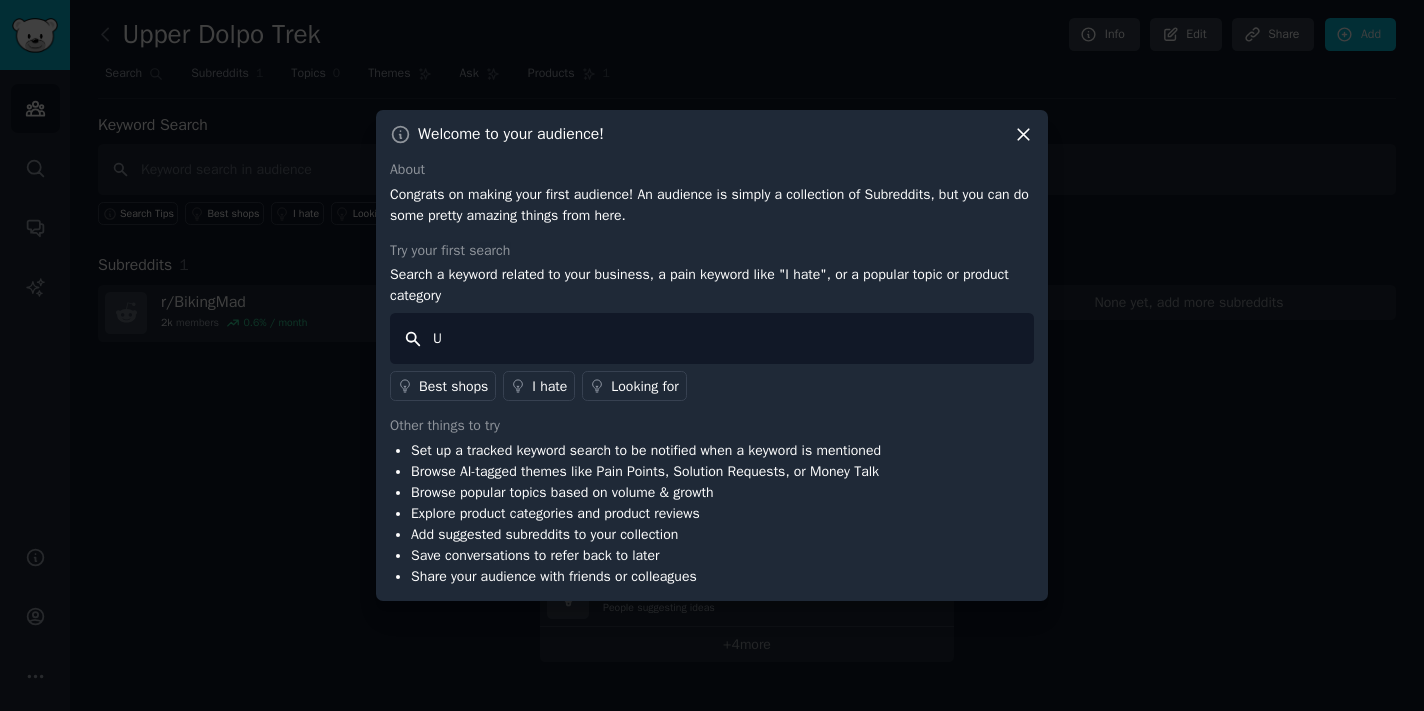 type on "U" 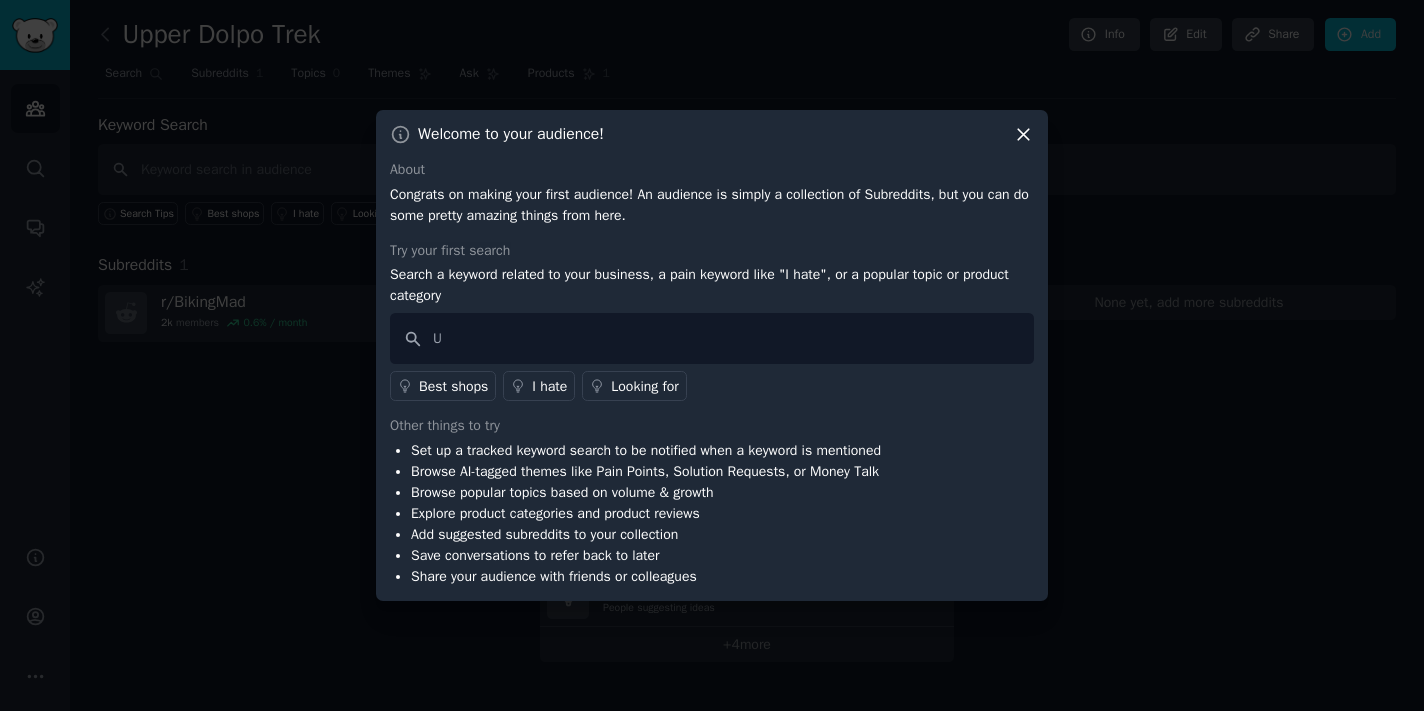 click 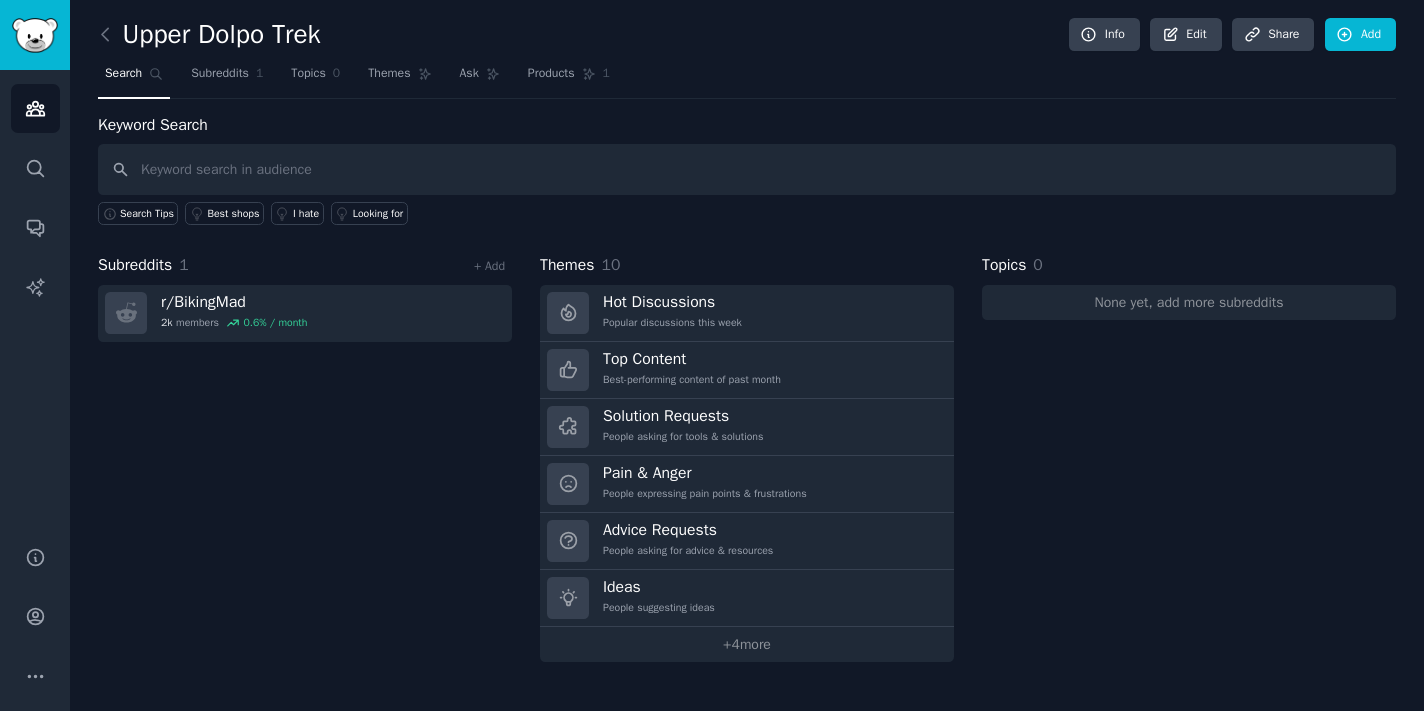 click on "Search" at bounding box center (123, 74) 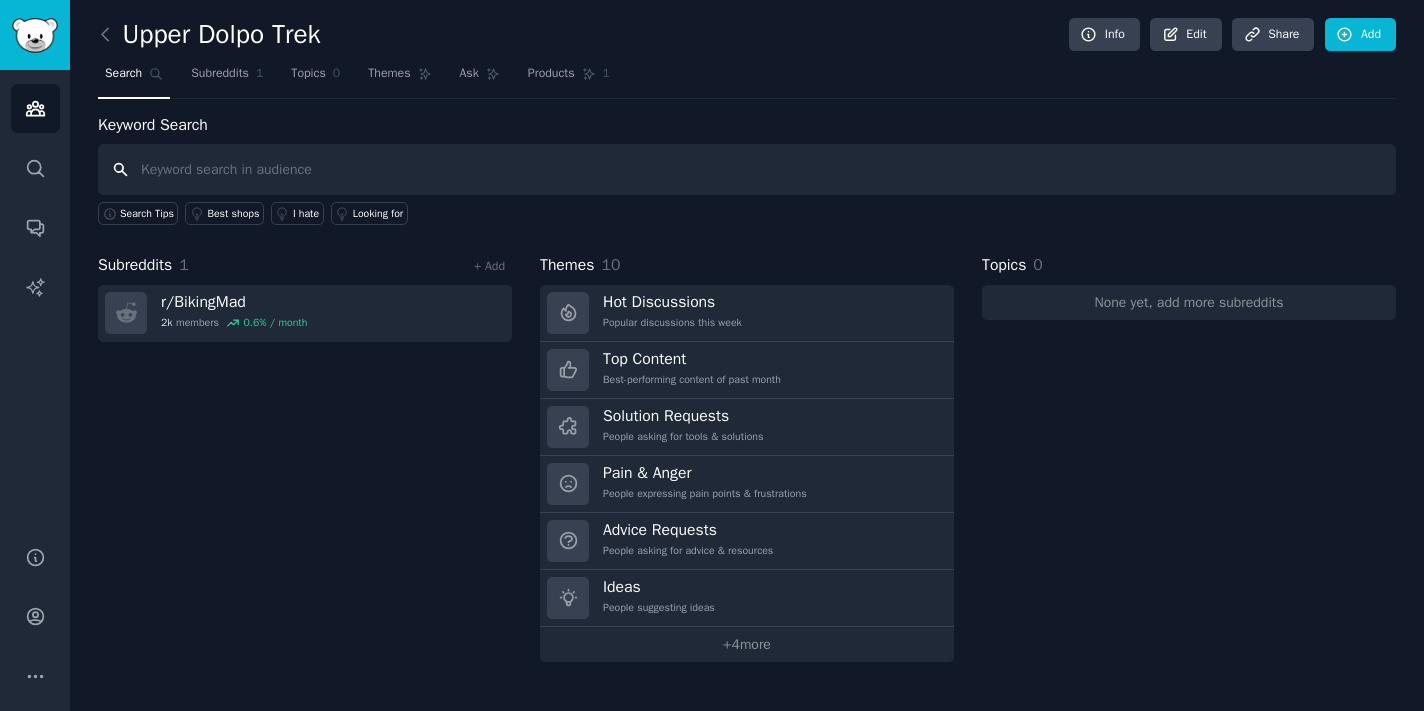click at bounding box center (747, 169) 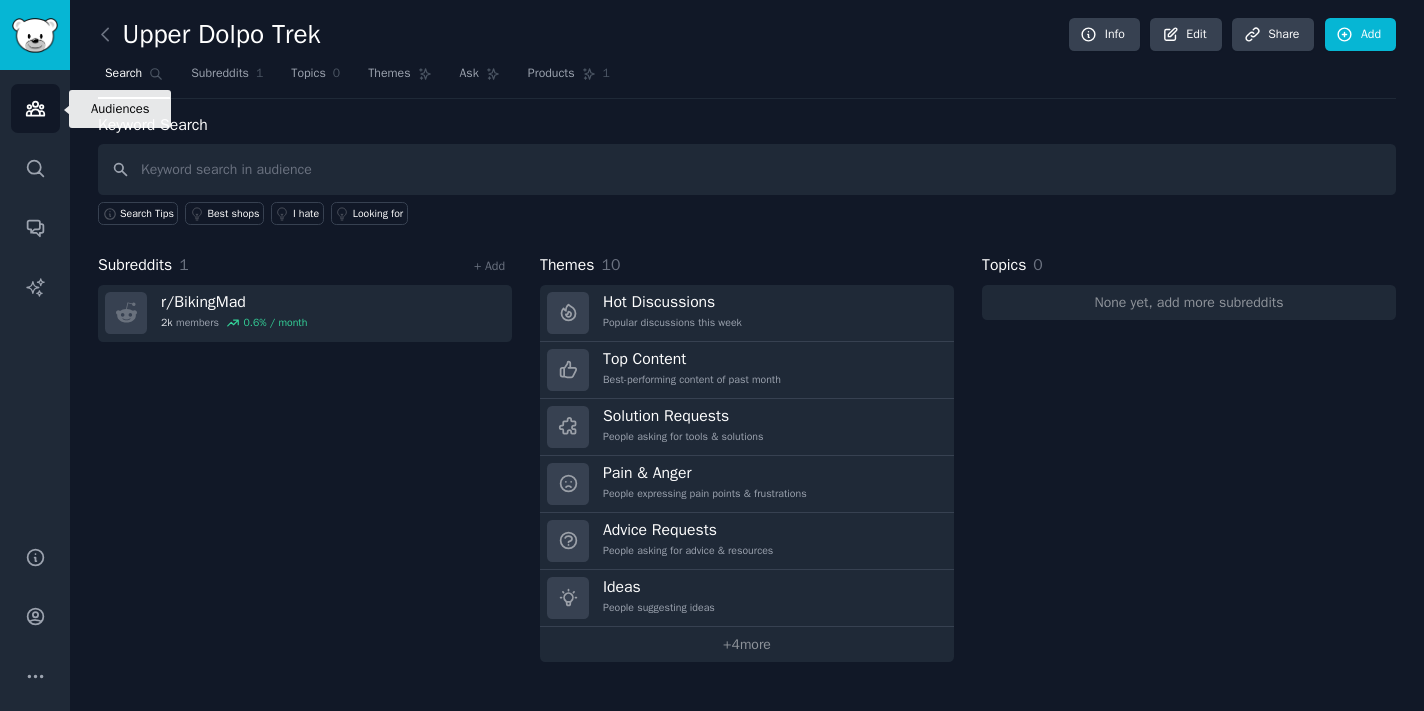 click on "Audiences" at bounding box center [35, 108] 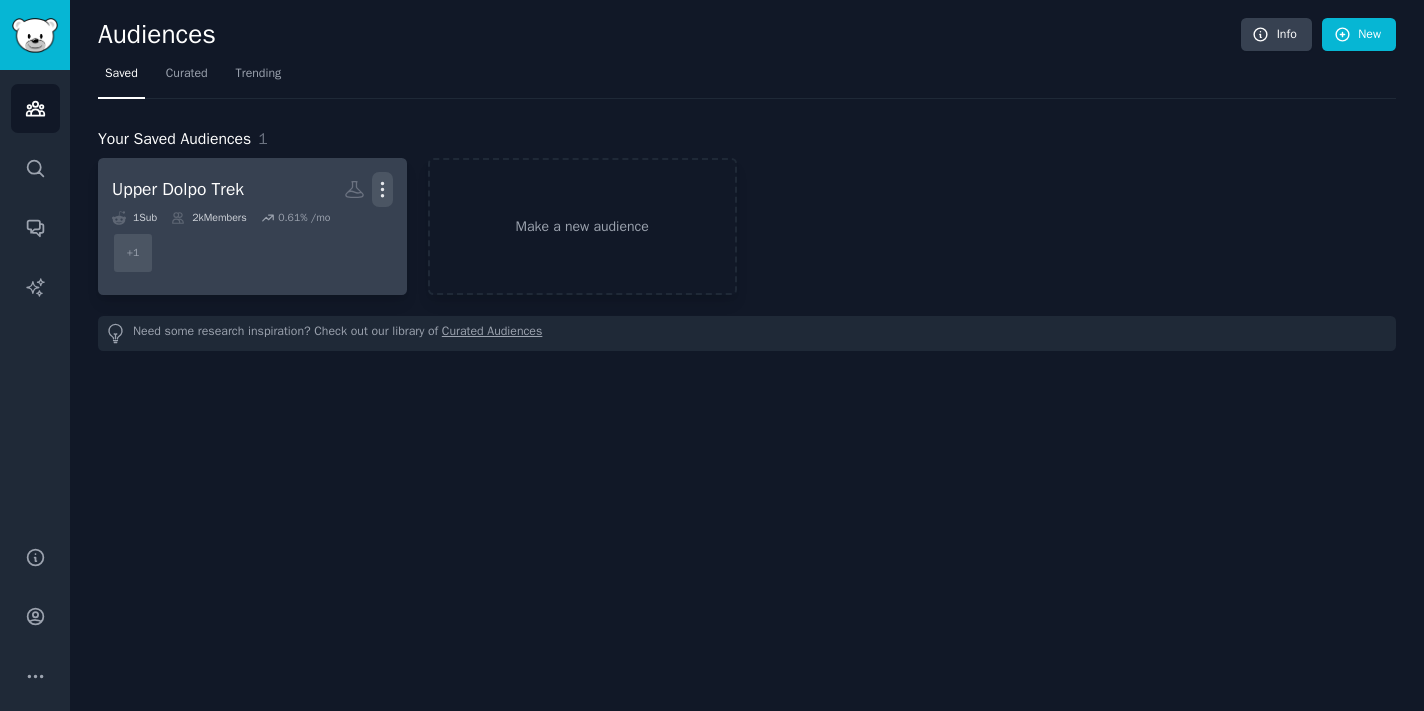click 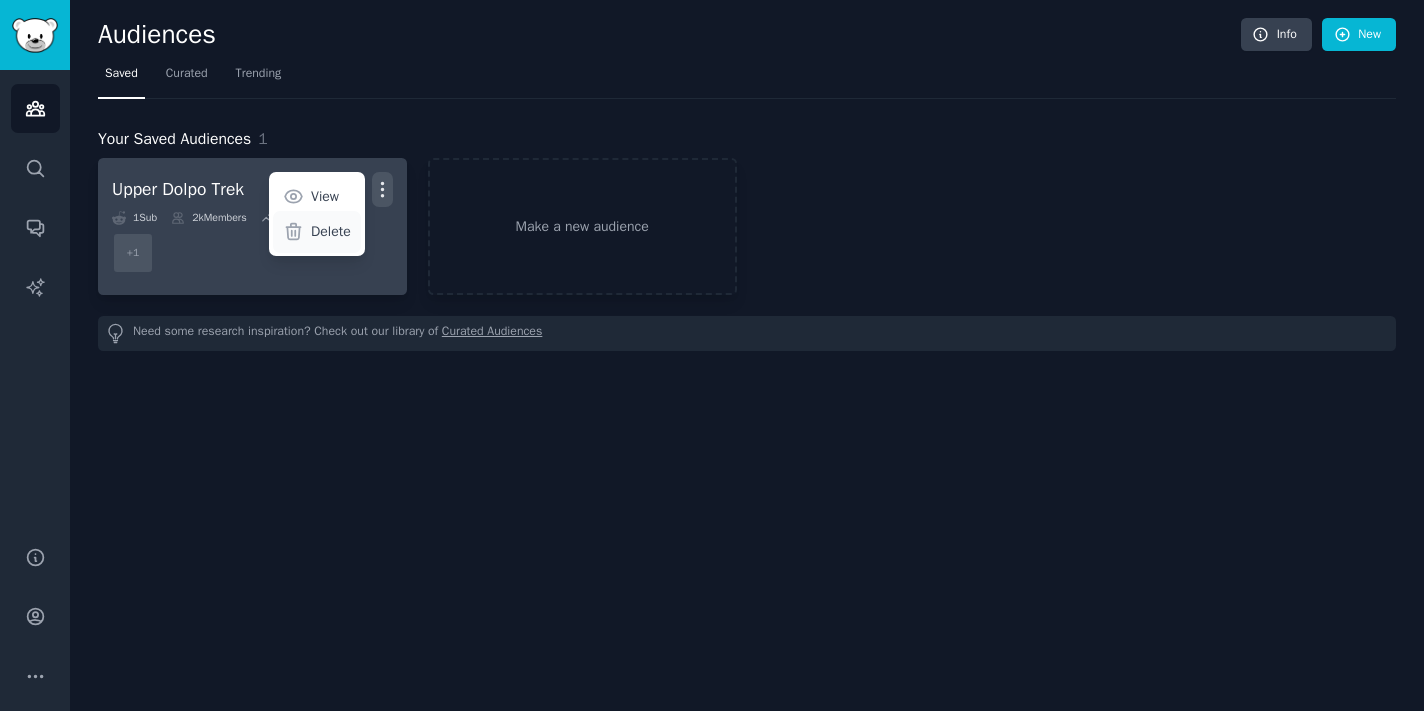 click on "Delete" at bounding box center [331, 231] 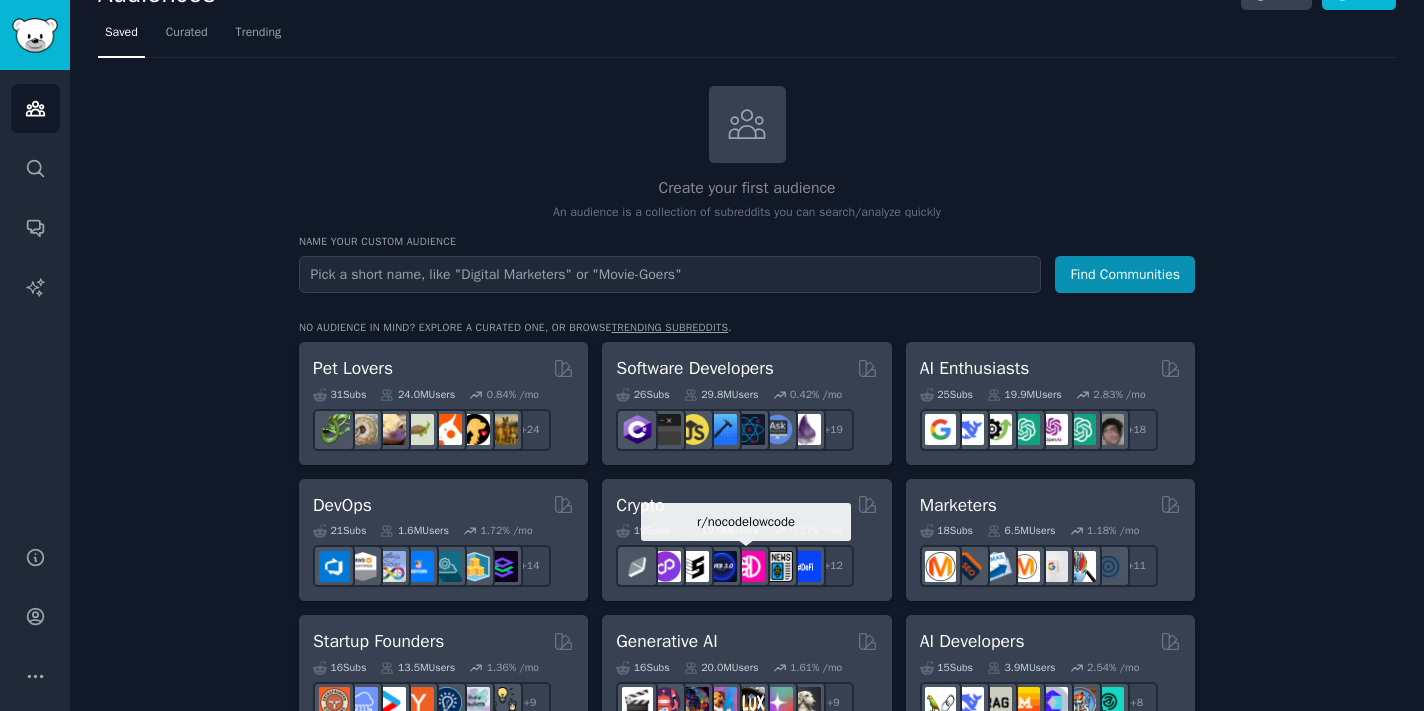 scroll, scrollTop: 38, scrollLeft: 0, axis: vertical 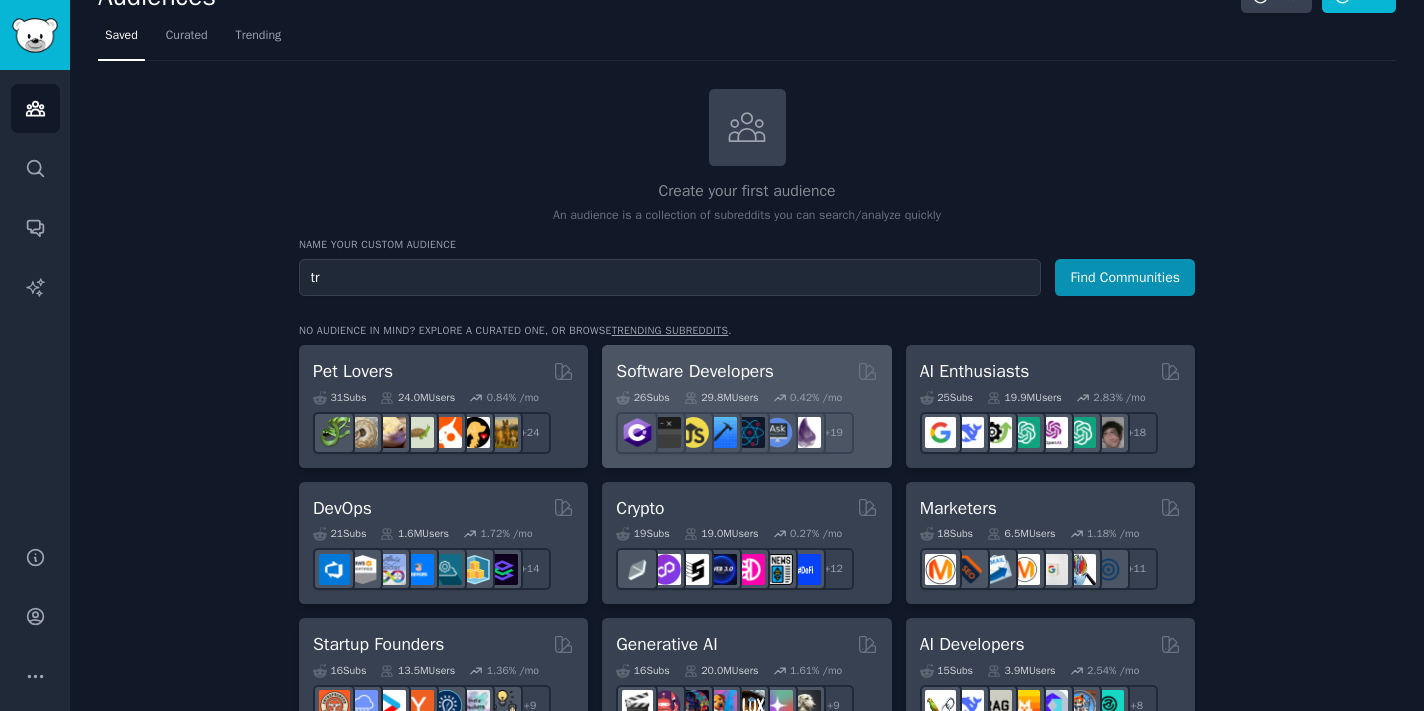 type on "t" 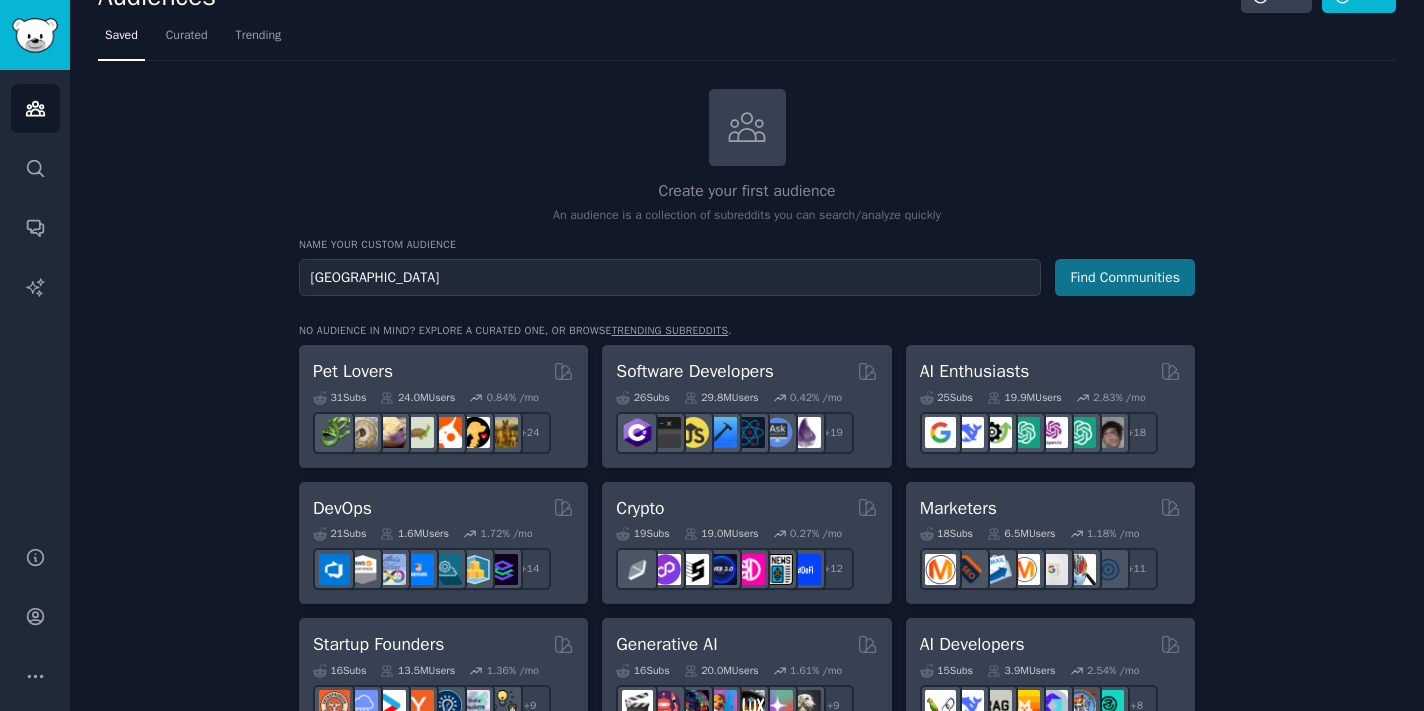 type on "Everest Base Camp" 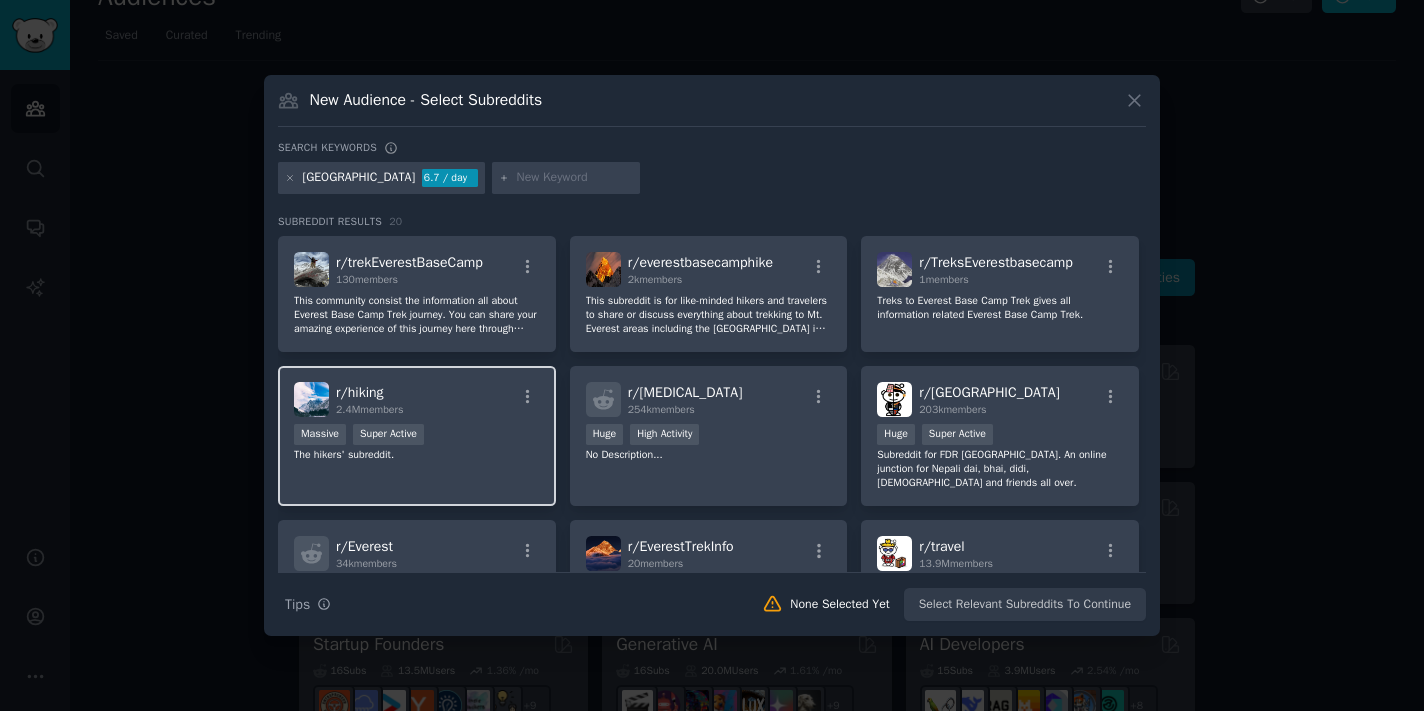 click on "r/ hiking 2.4M  members Massive Super Active The hikers' subreddit." at bounding box center [417, 436] 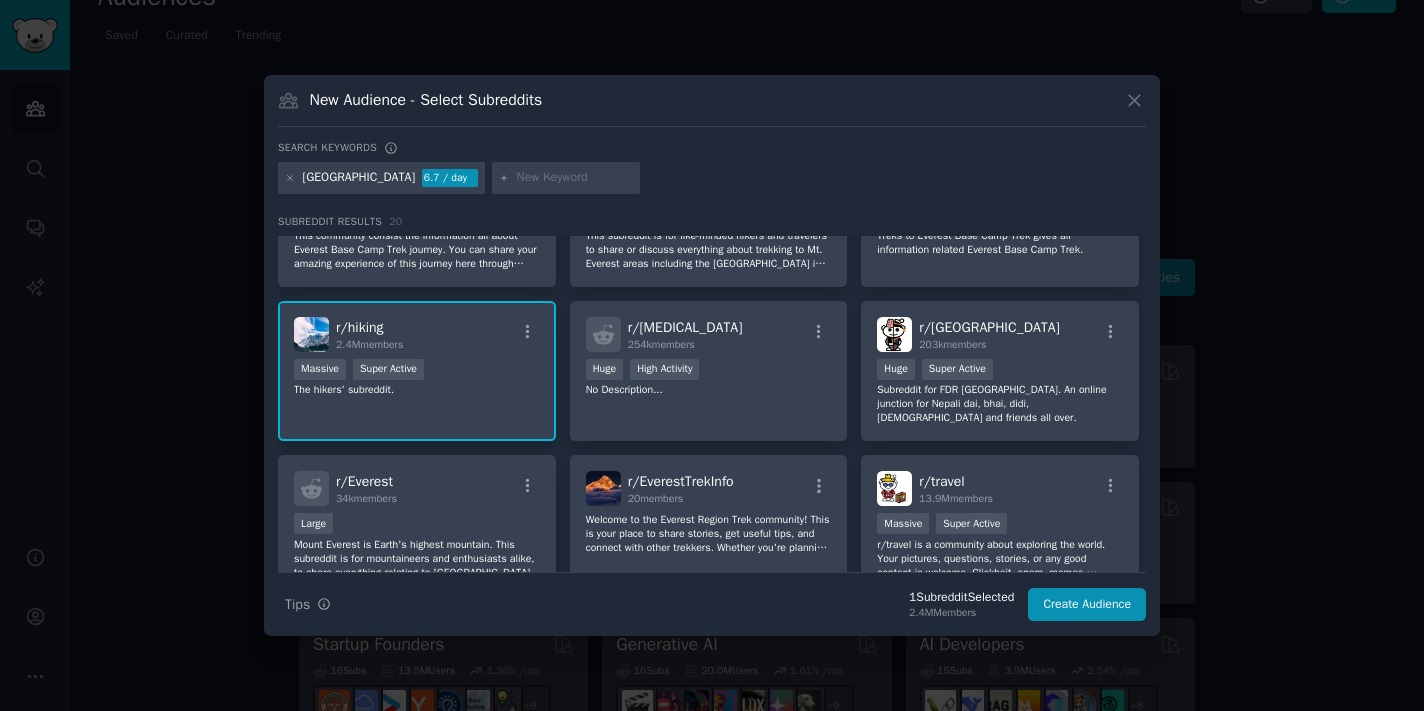 scroll, scrollTop: 81, scrollLeft: 0, axis: vertical 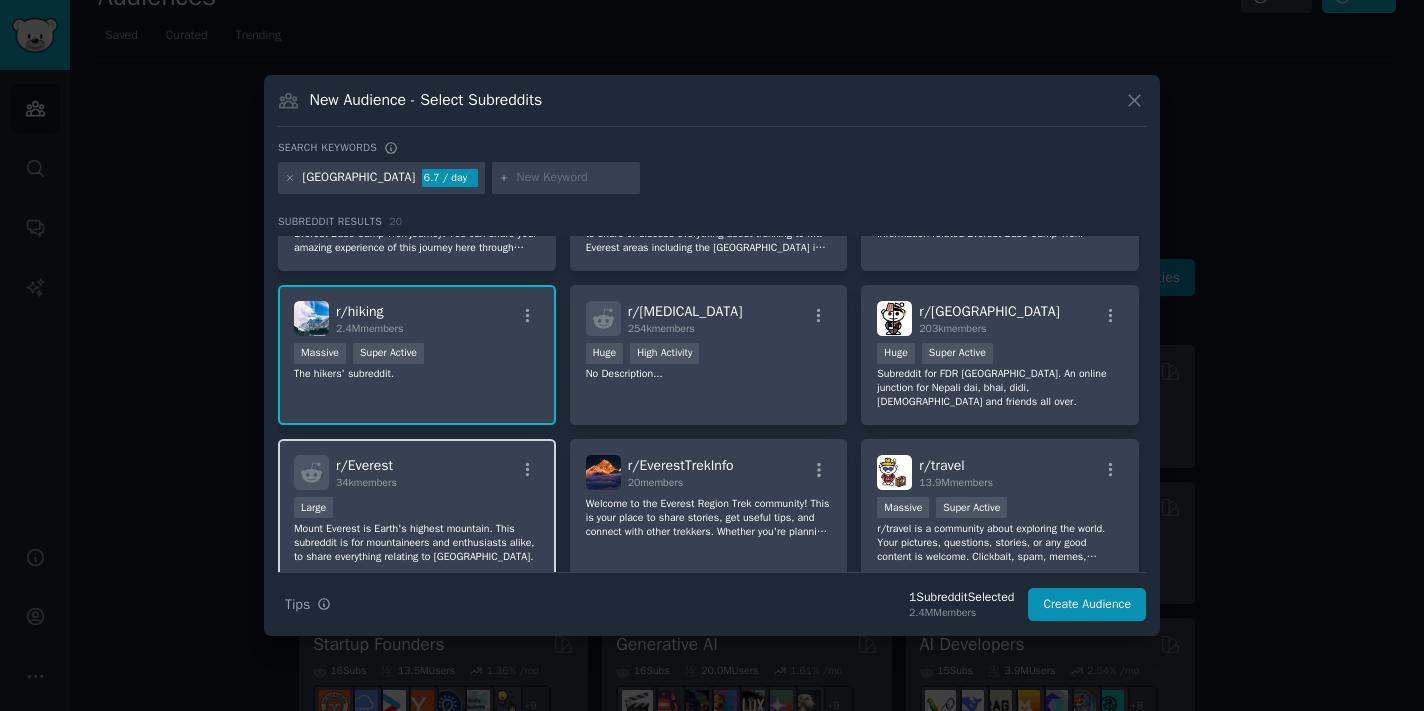 click on "r/ Everest 34k  members Large Mount Everest is Earth's highest mountain. This subreddit is for mountaineers and enthusiasts alike, to share everything relating to Mount Everest." at bounding box center (417, 509) 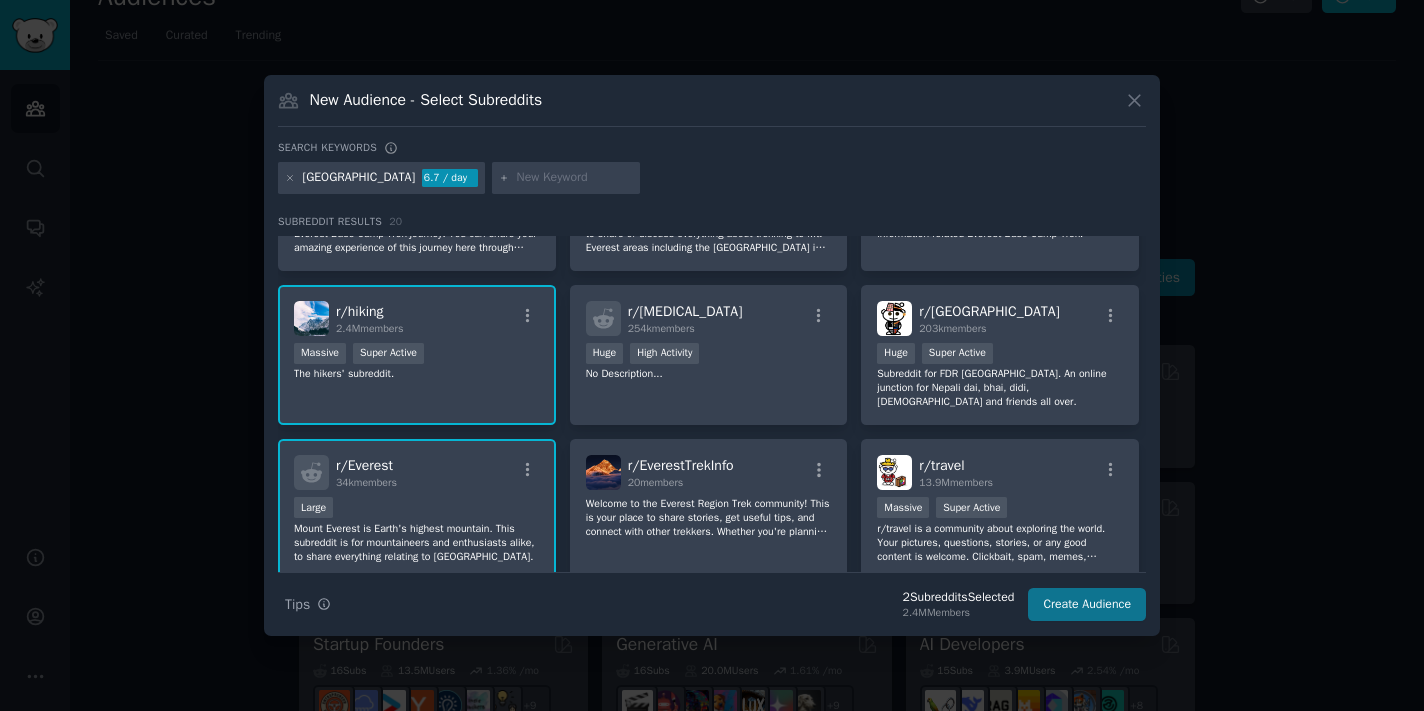click on "Create Audience" at bounding box center (1087, 605) 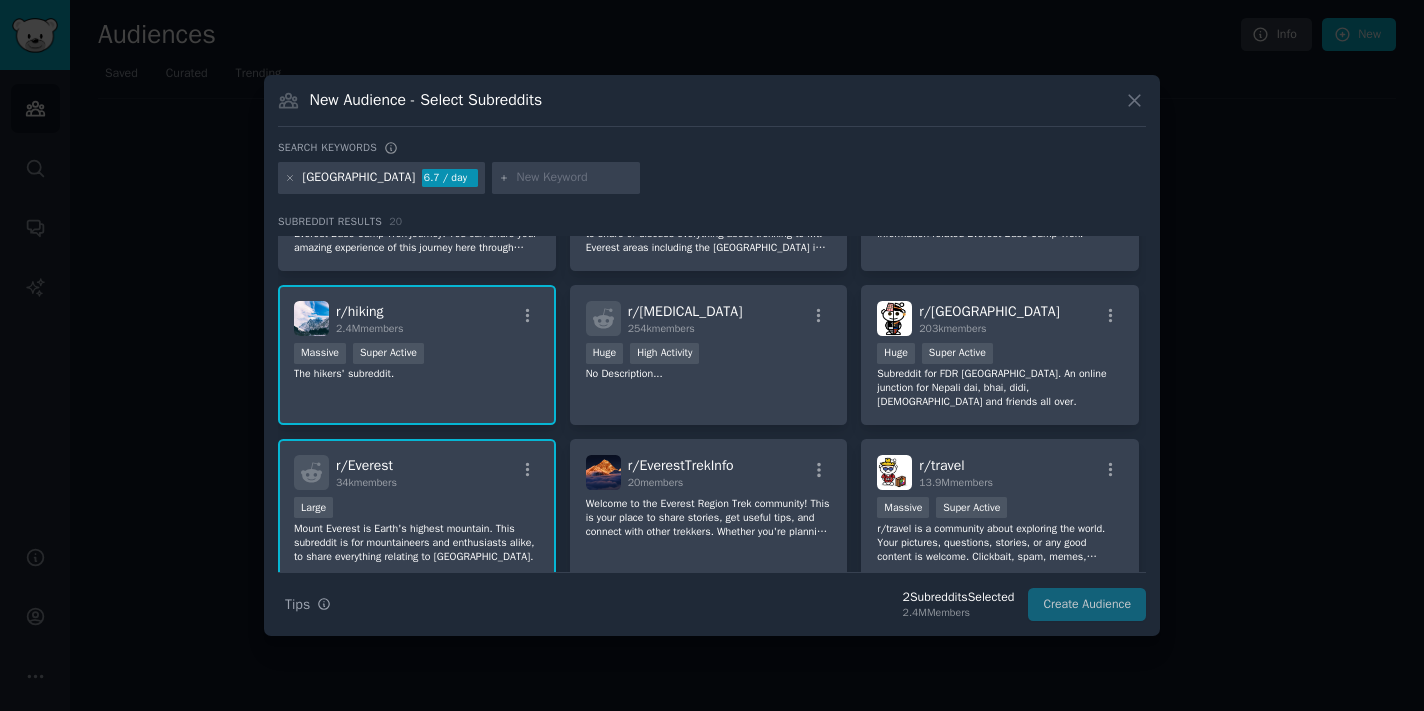 scroll, scrollTop: 0, scrollLeft: 0, axis: both 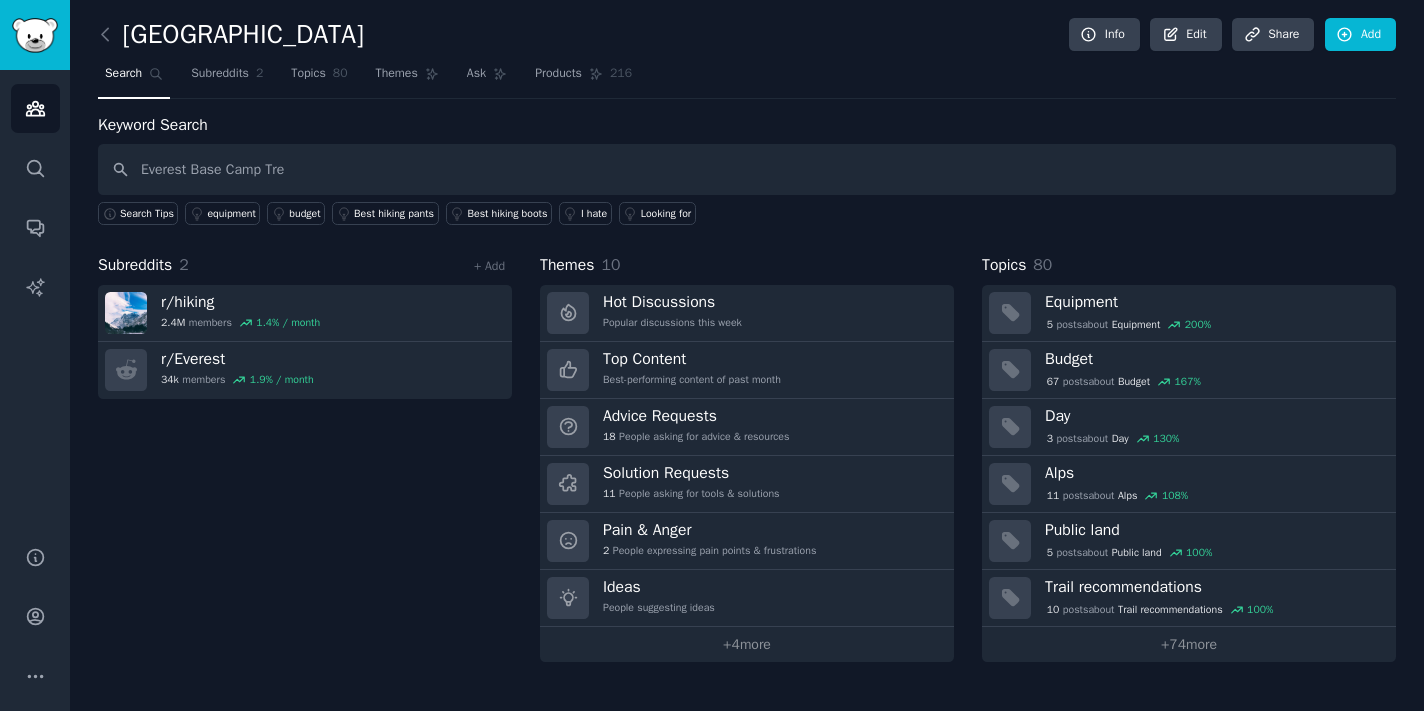 type on "Everest Base Camp Trek" 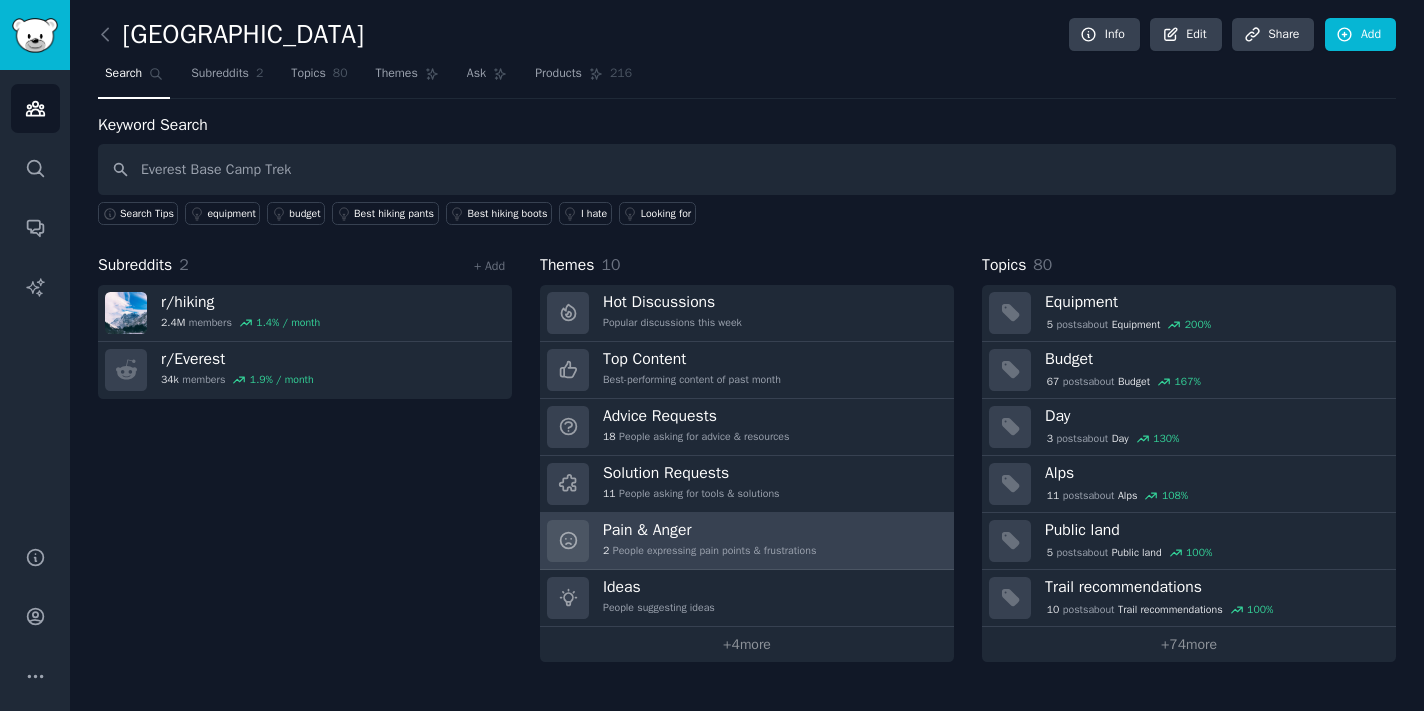 scroll, scrollTop: 0, scrollLeft: 0, axis: both 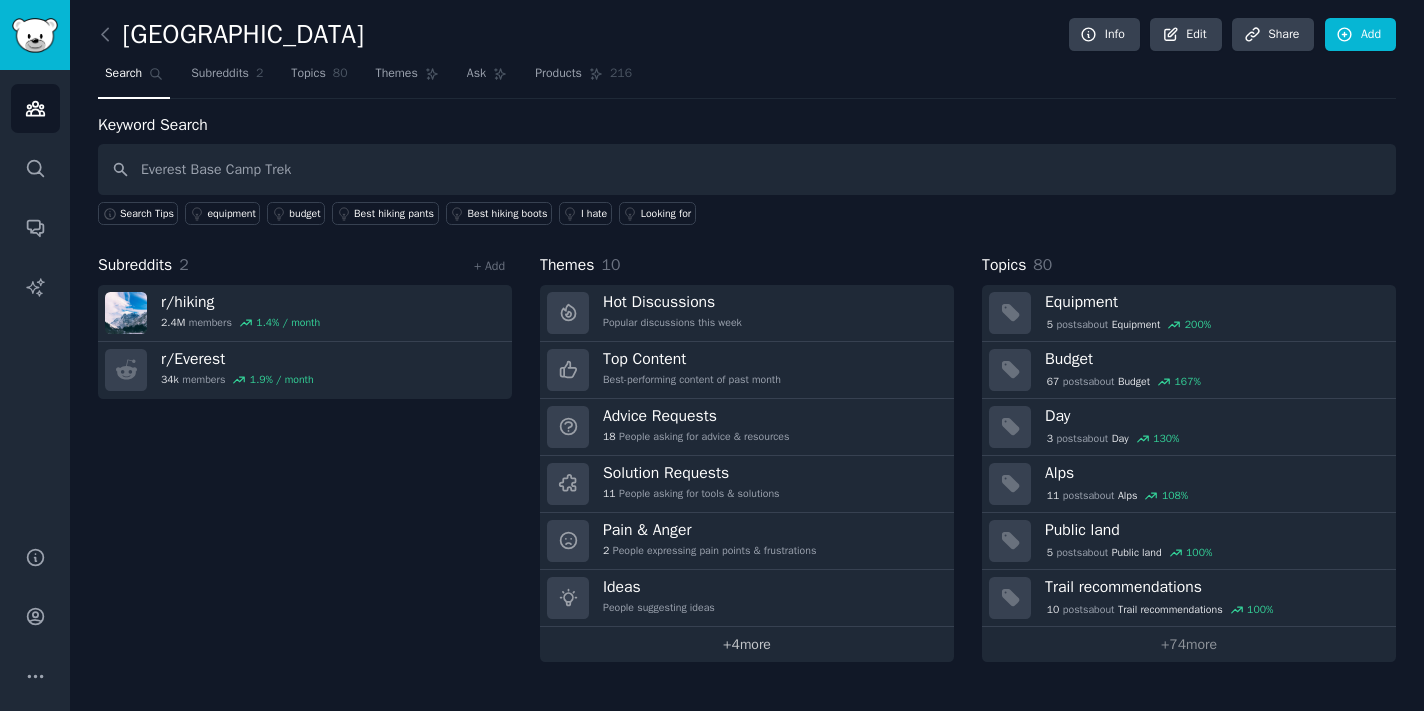 click on "+  4  more" at bounding box center [747, 644] 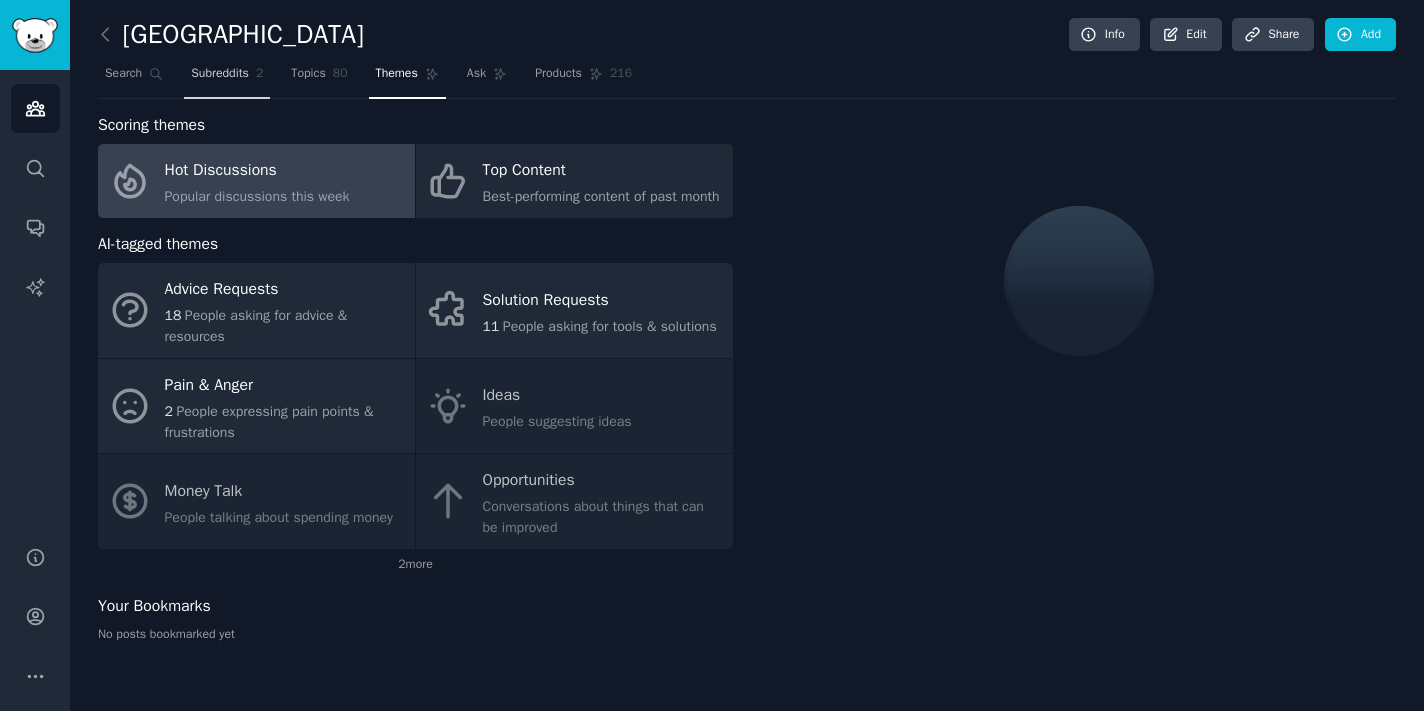 click on "Subreddits" at bounding box center (220, 74) 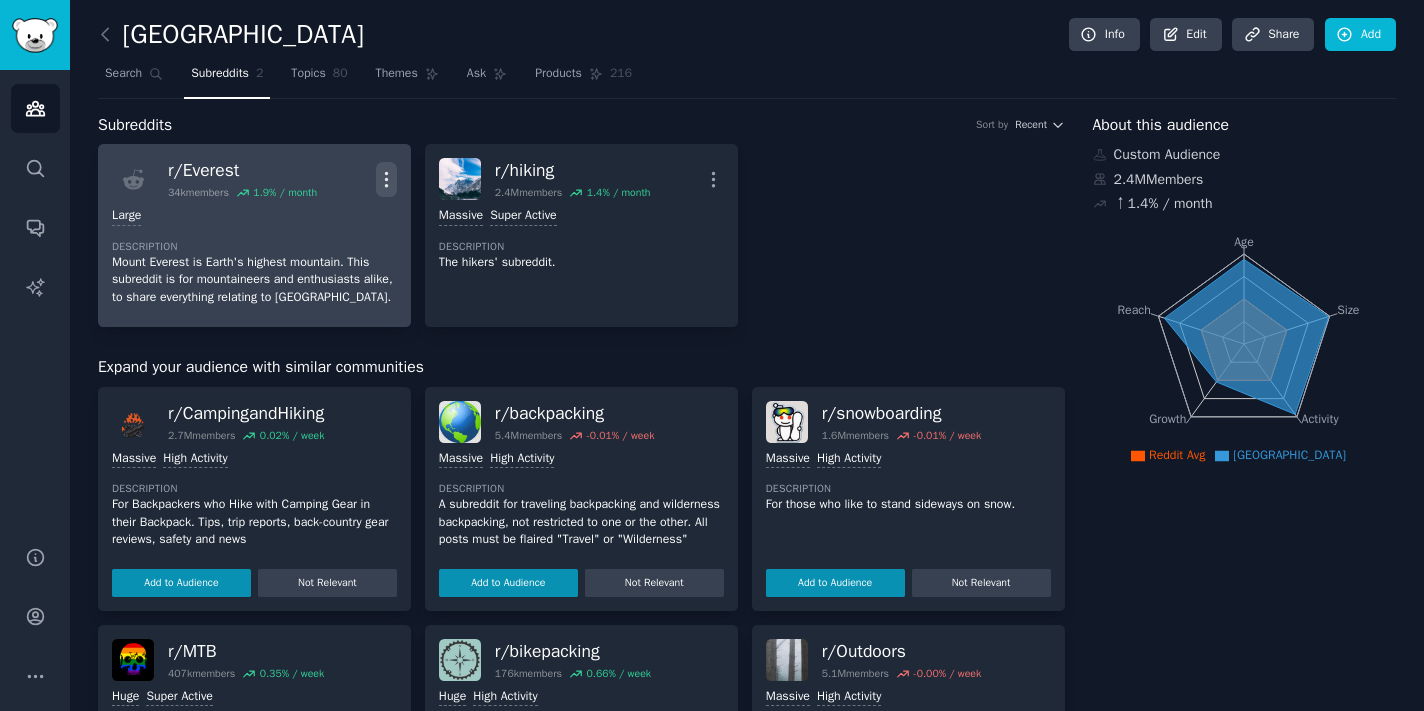 scroll, scrollTop: 0, scrollLeft: 0, axis: both 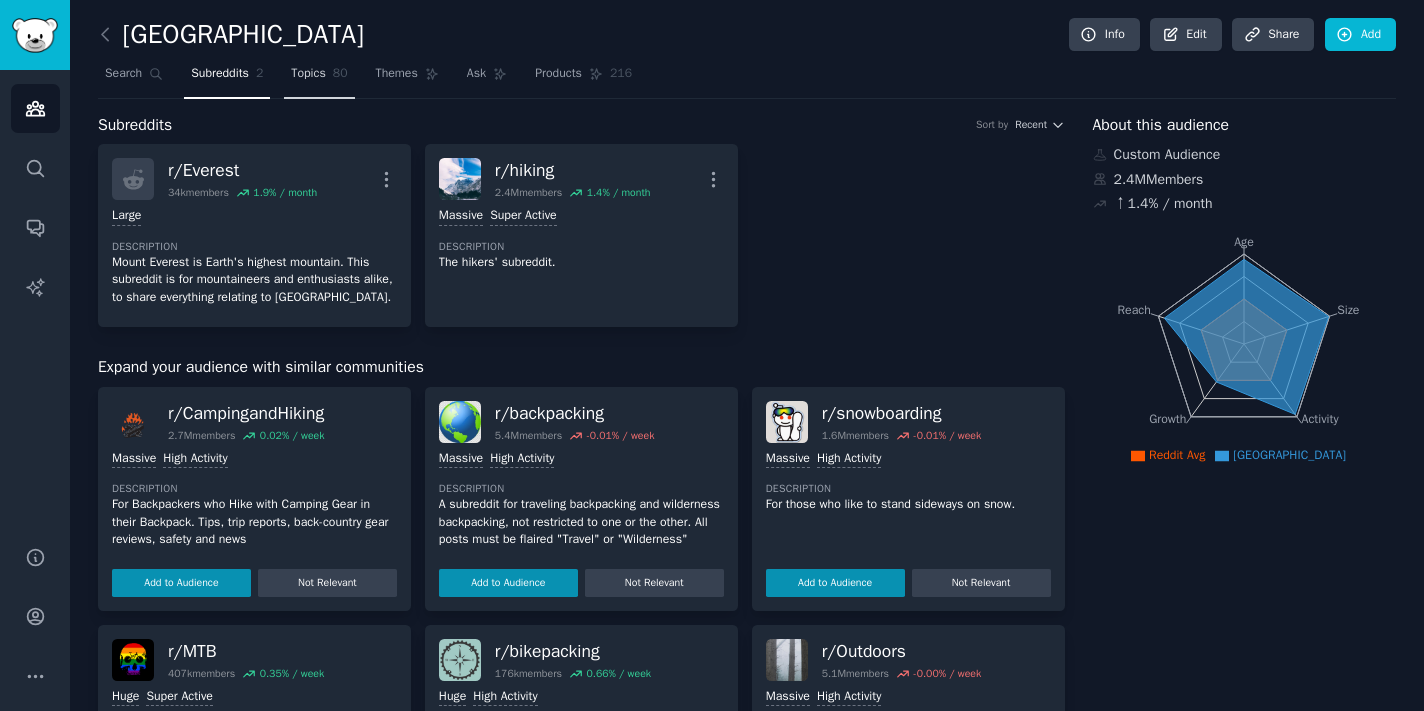 click on "Topics 80" at bounding box center (319, 78) 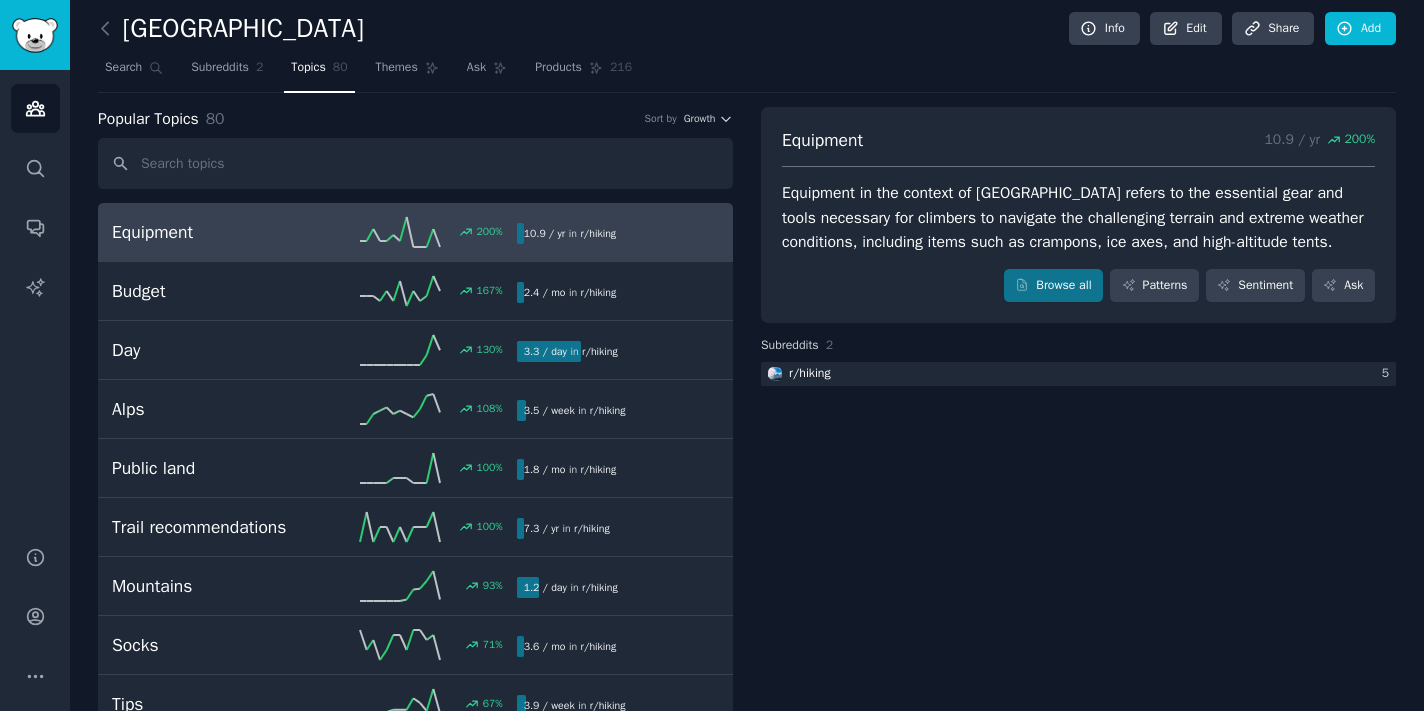 scroll, scrollTop: 5, scrollLeft: 0, axis: vertical 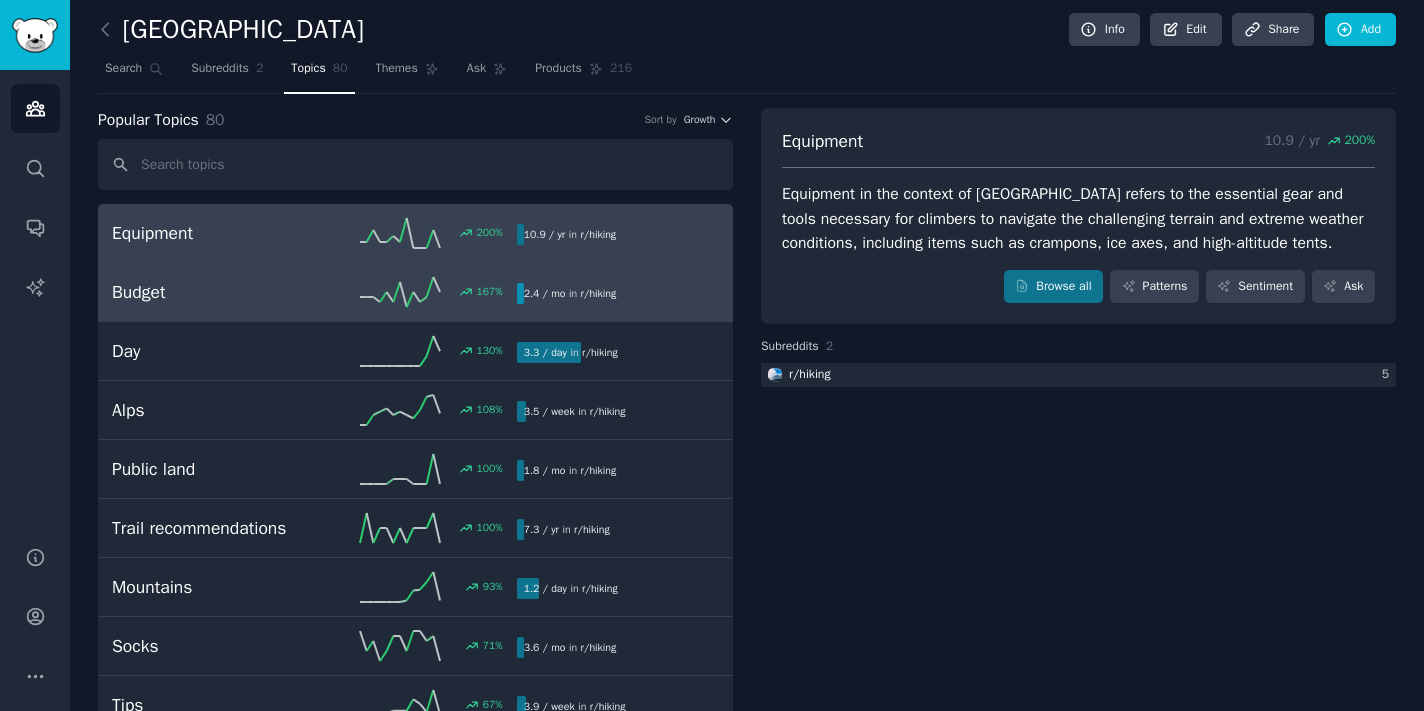 click on "Budget" at bounding box center (213, 292) 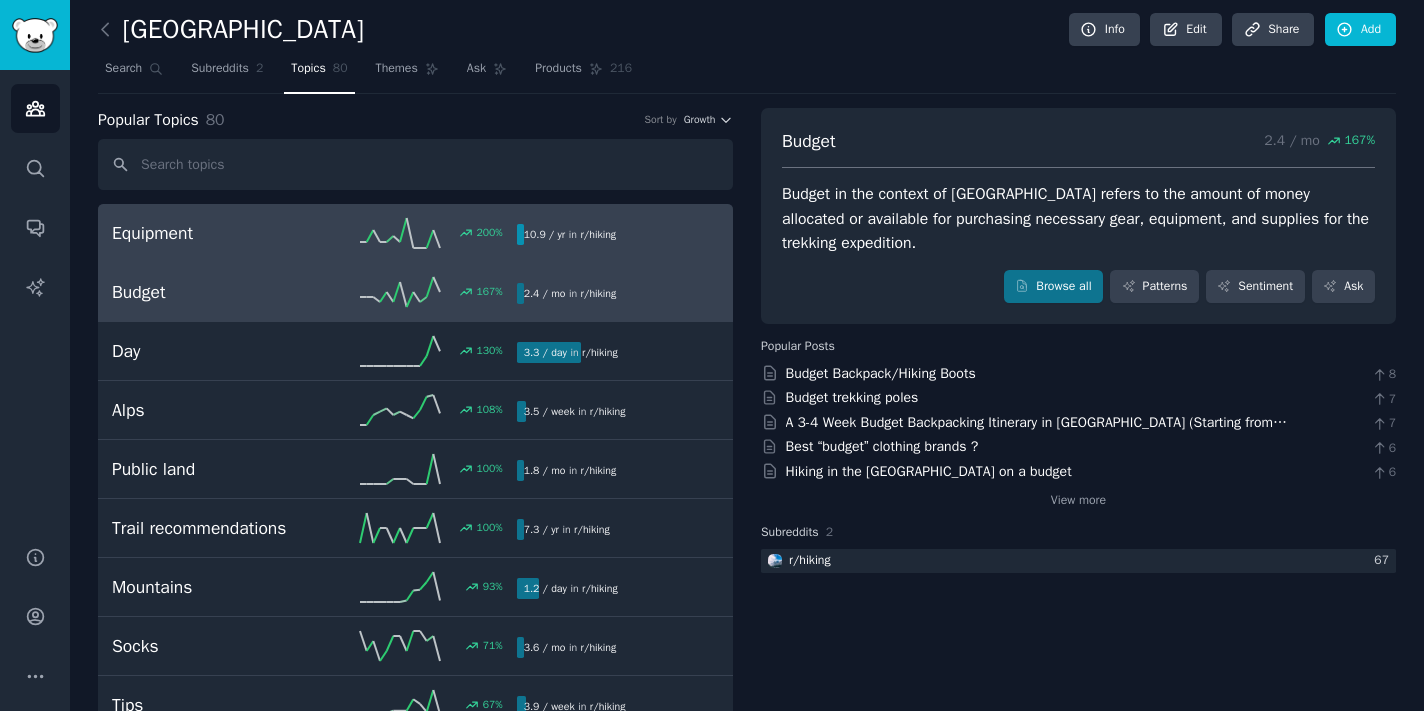 click on "Equipment" at bounding box center [213, 233] 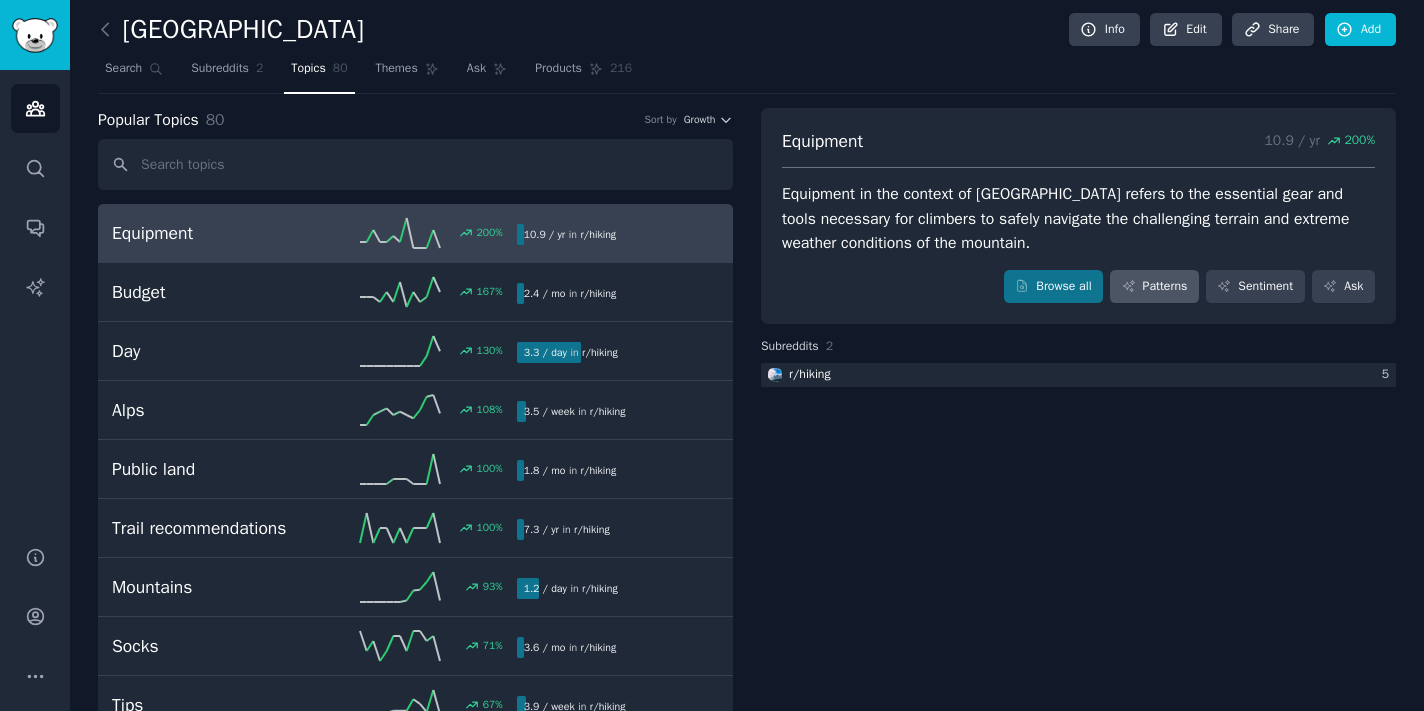 click on "Patterns" at bounding box center (1154, 287) 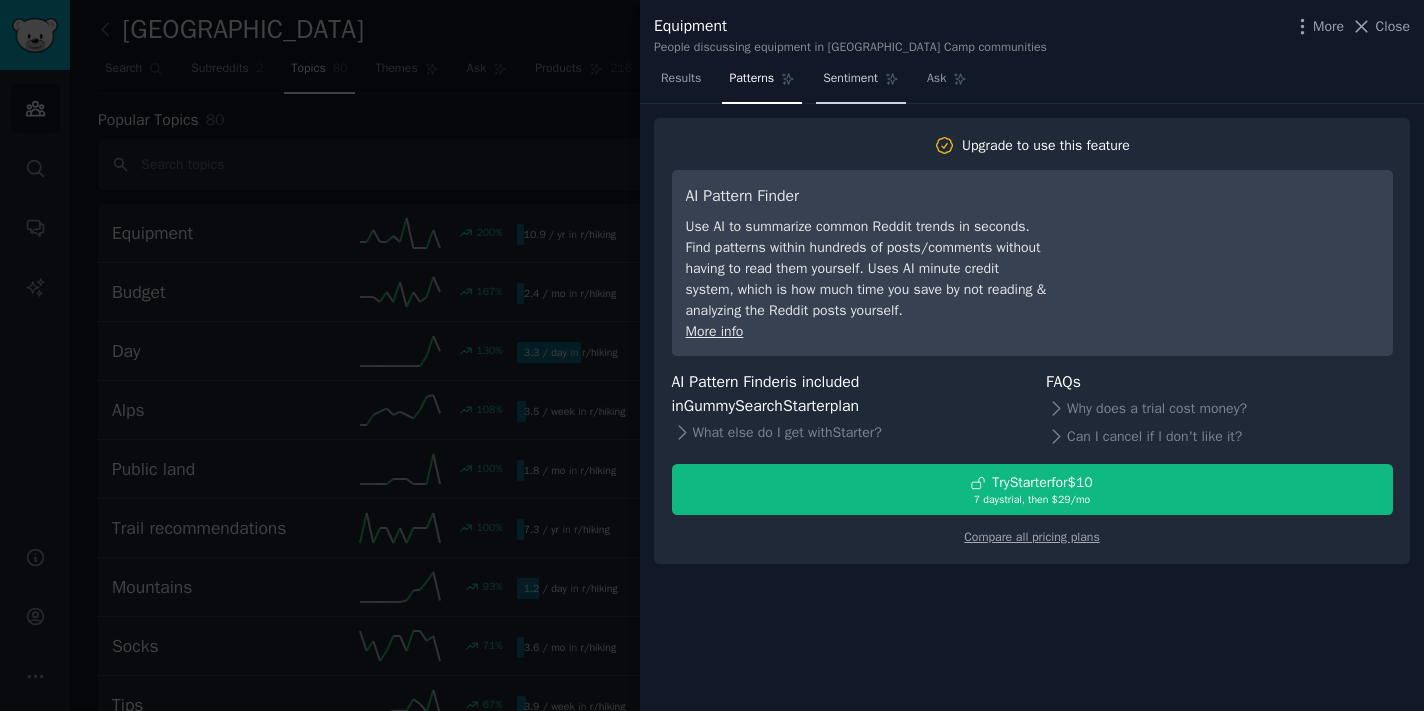 click on "Sentiment" at bounding box center [850, 79] 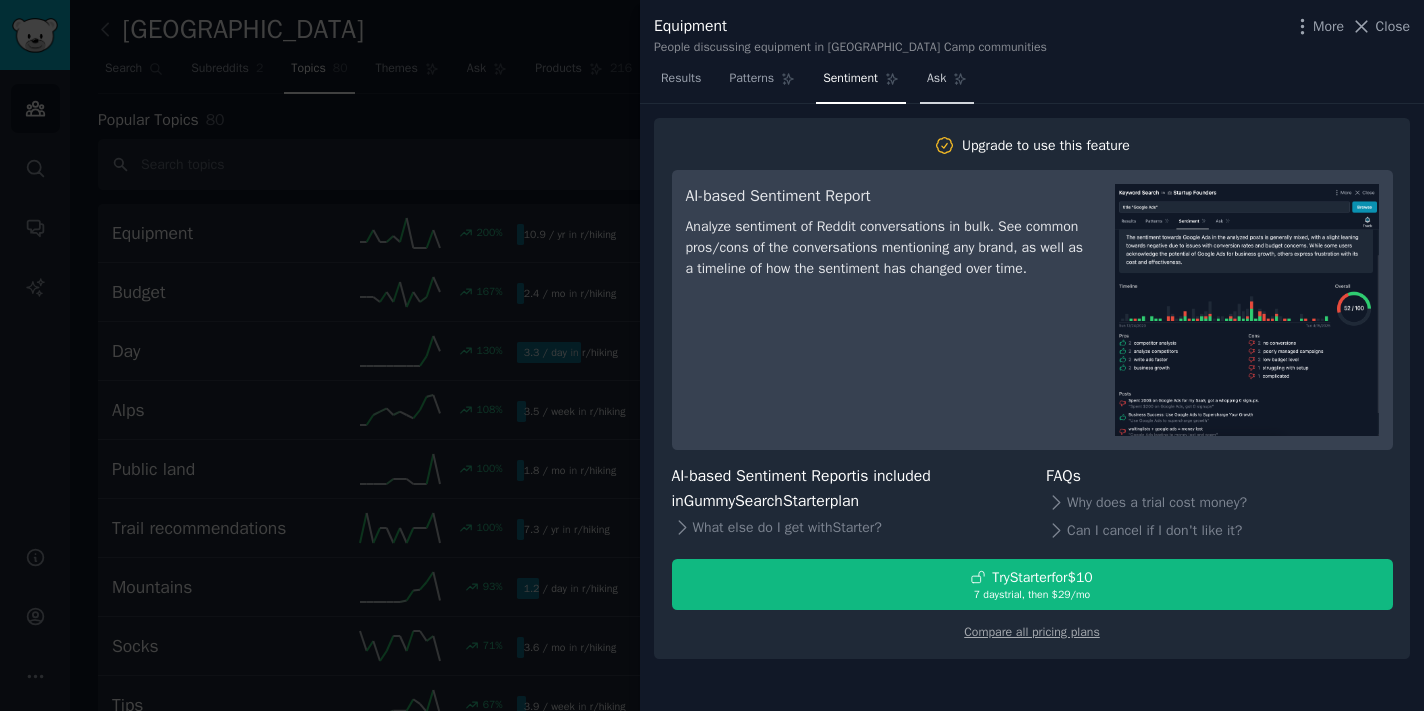 click on "Ask" at bounding box center [947, 83] 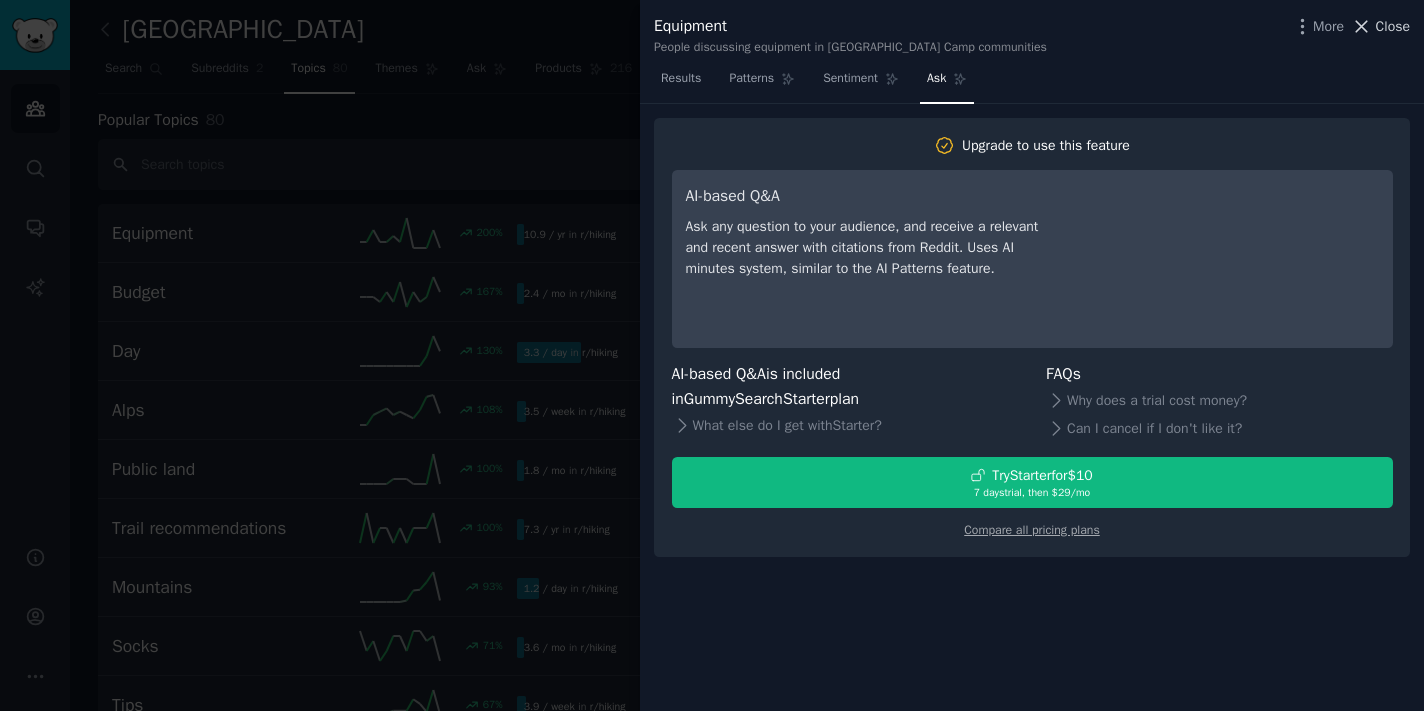 click 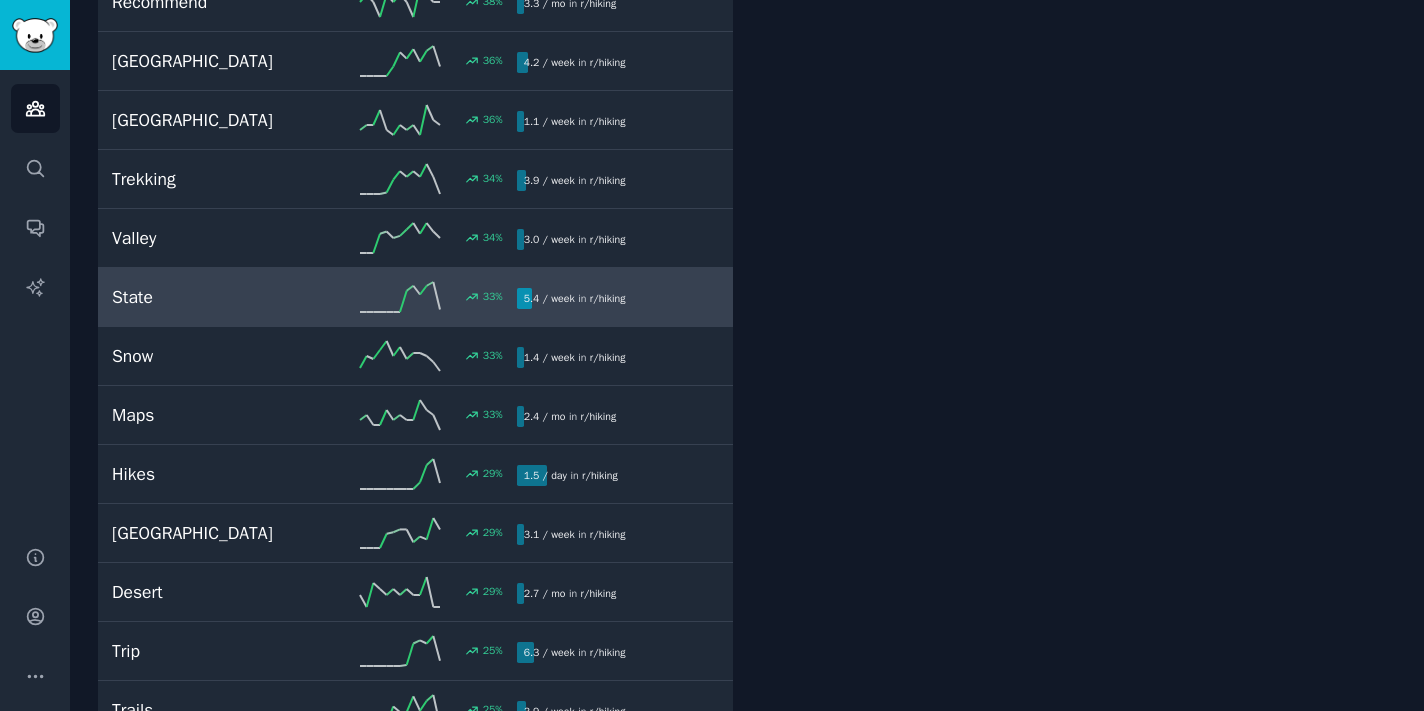 scroll, scrollTop: 1767, scrollLeft: 0, axis: vertical 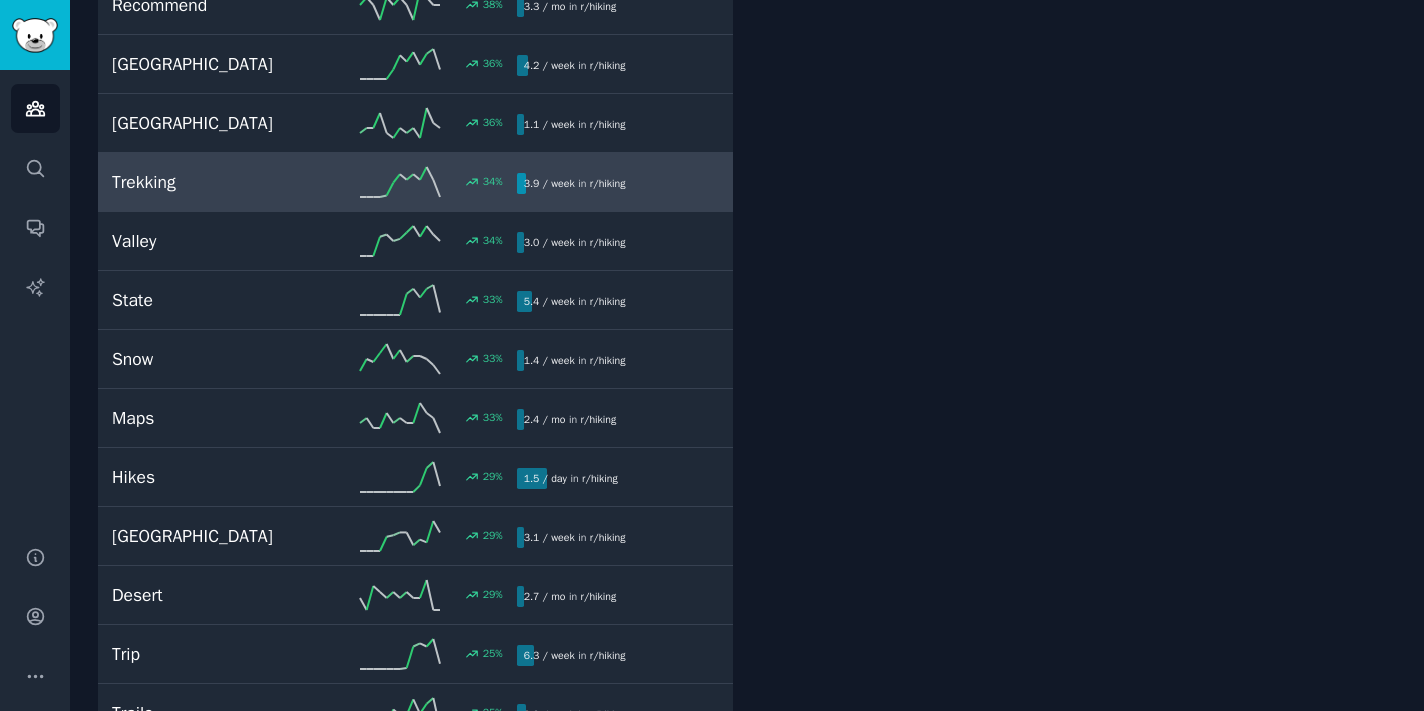 click on "Trekking 34 % 3.9 / week  in    r/ hiking" at bounding box center [415, 182] 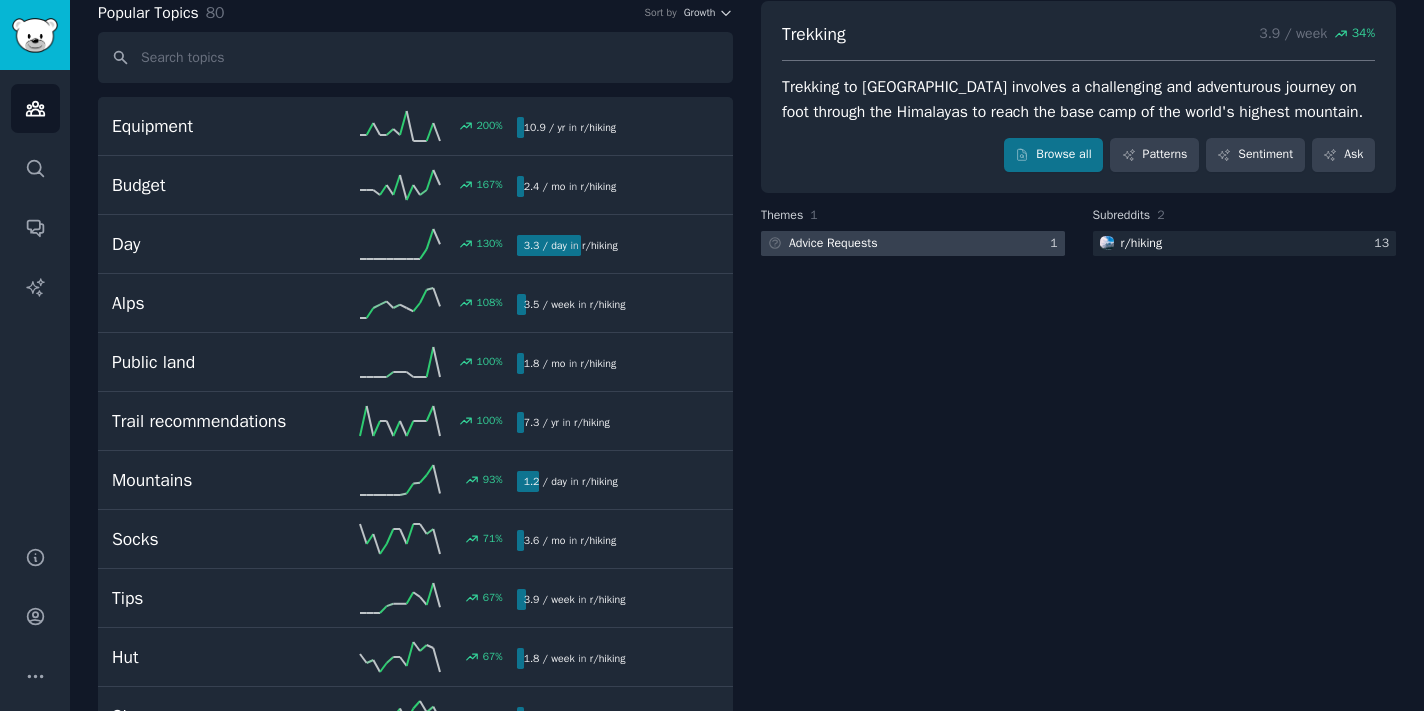 click at bounding box center (913, 243) 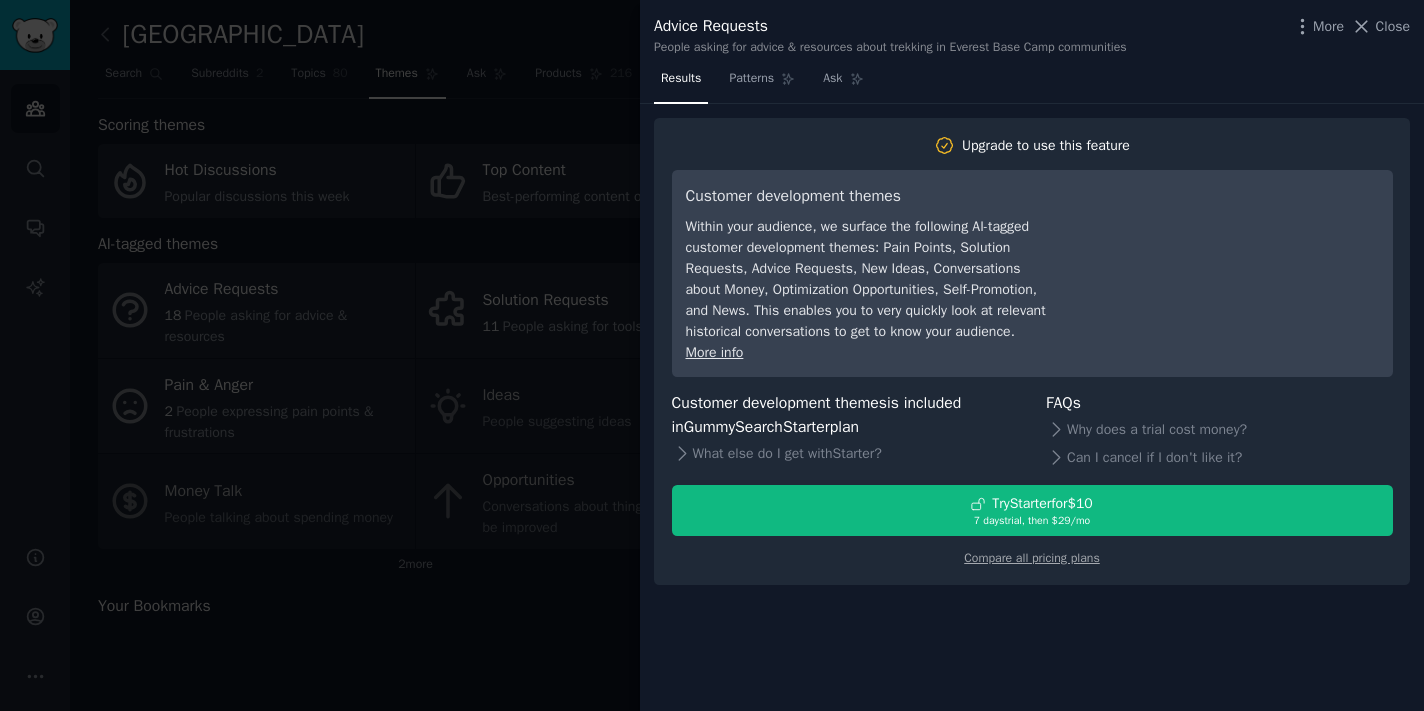 scroll, scrollTop: 0, scrollLeft: 0, axis: both 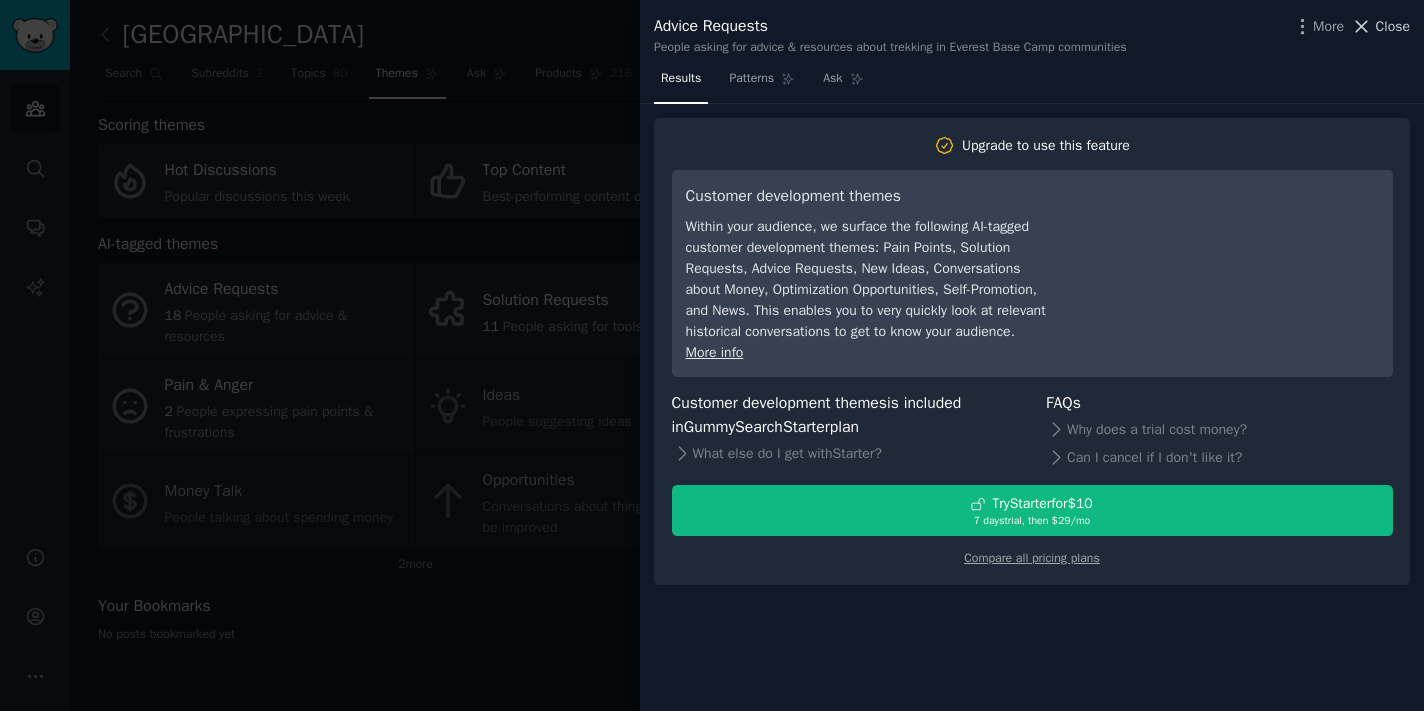 click 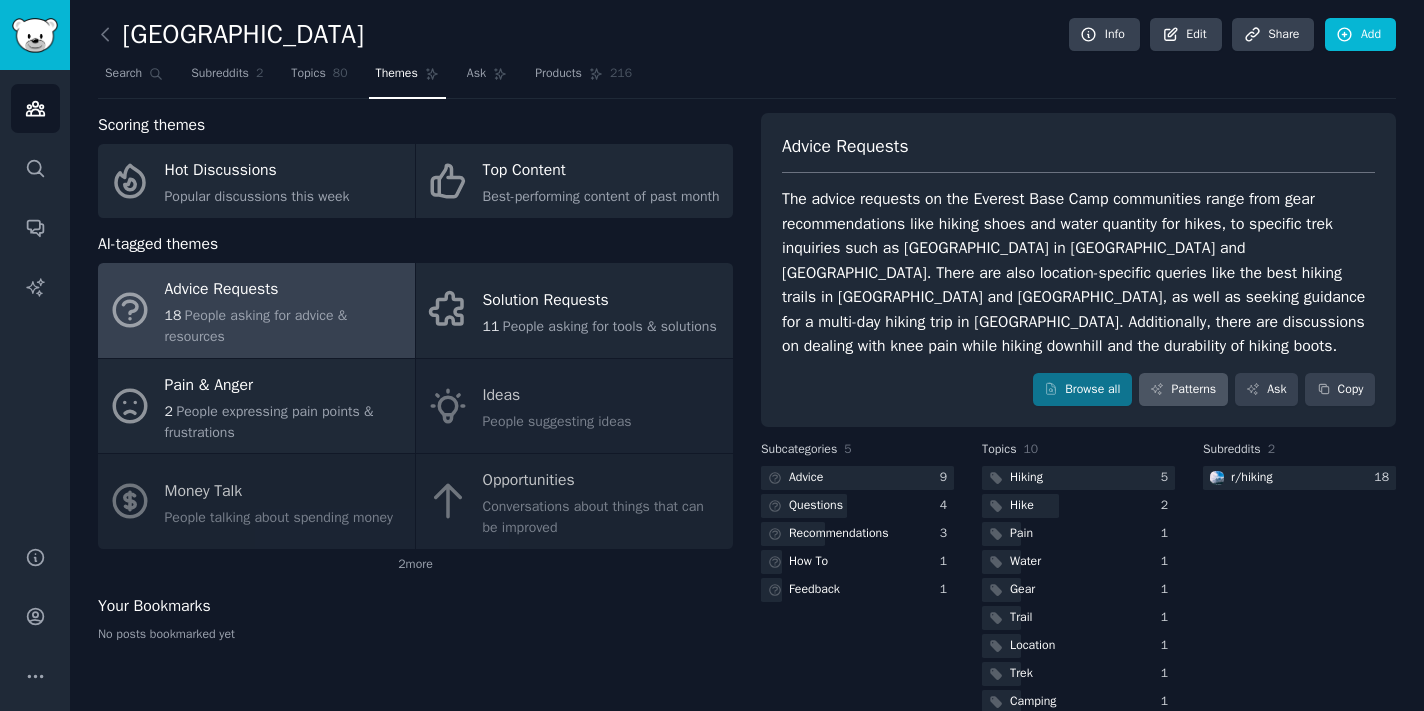 click on "Patterns" at bounding box center (1183, 390) 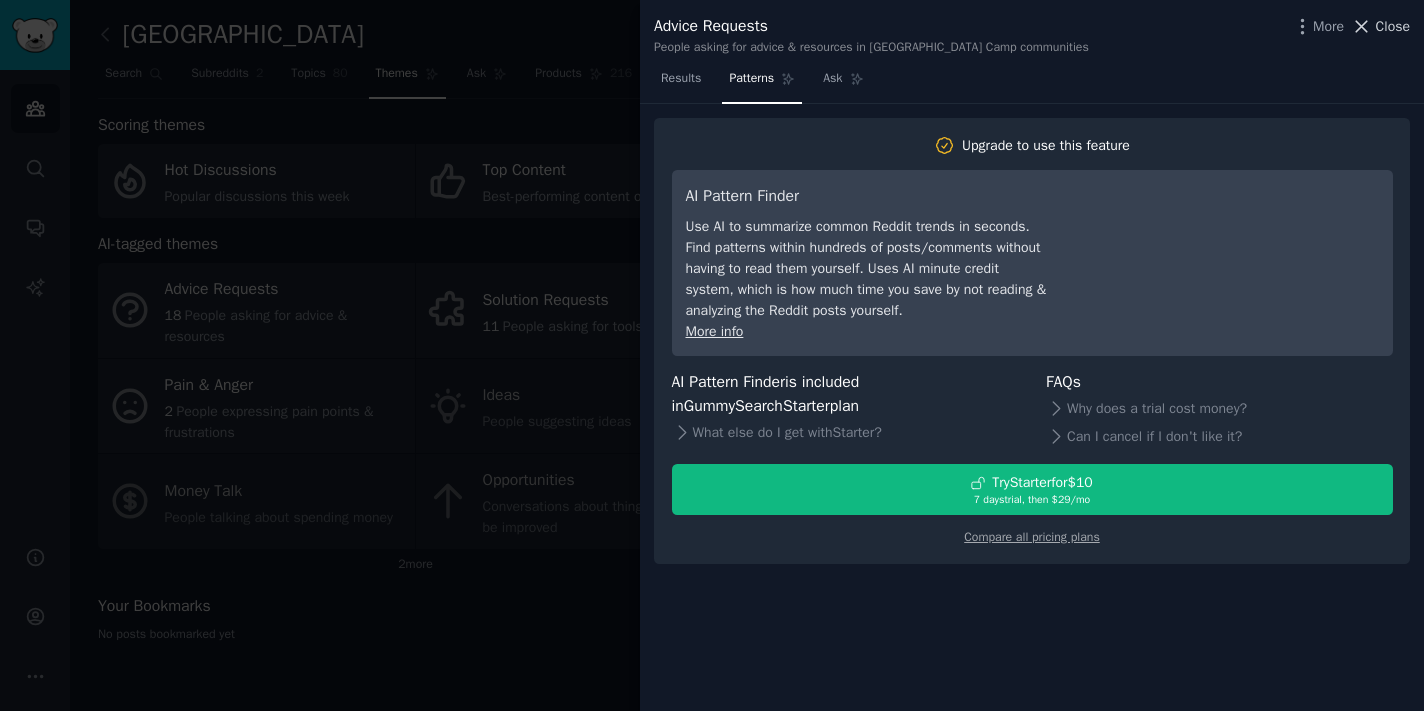 click 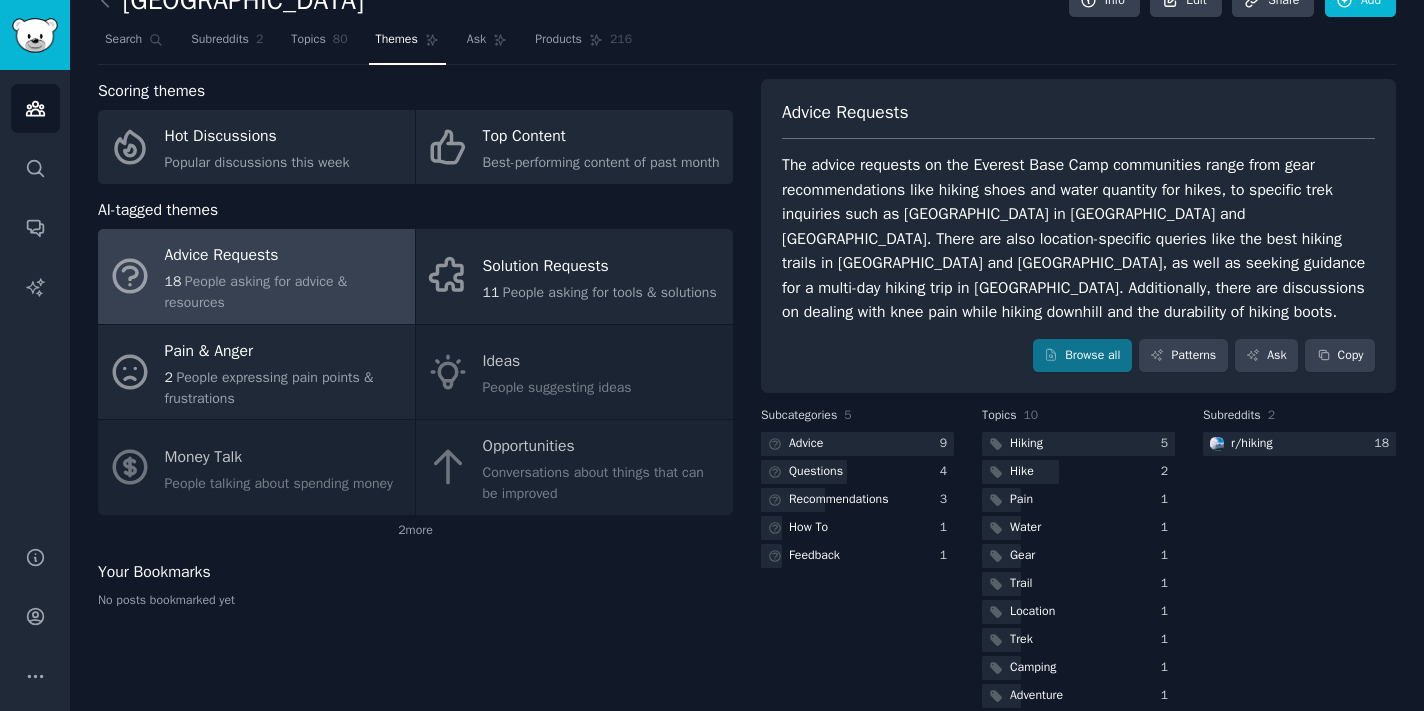 scroll, scrollTop: 33, scrollLeft: 0, axis: vertical 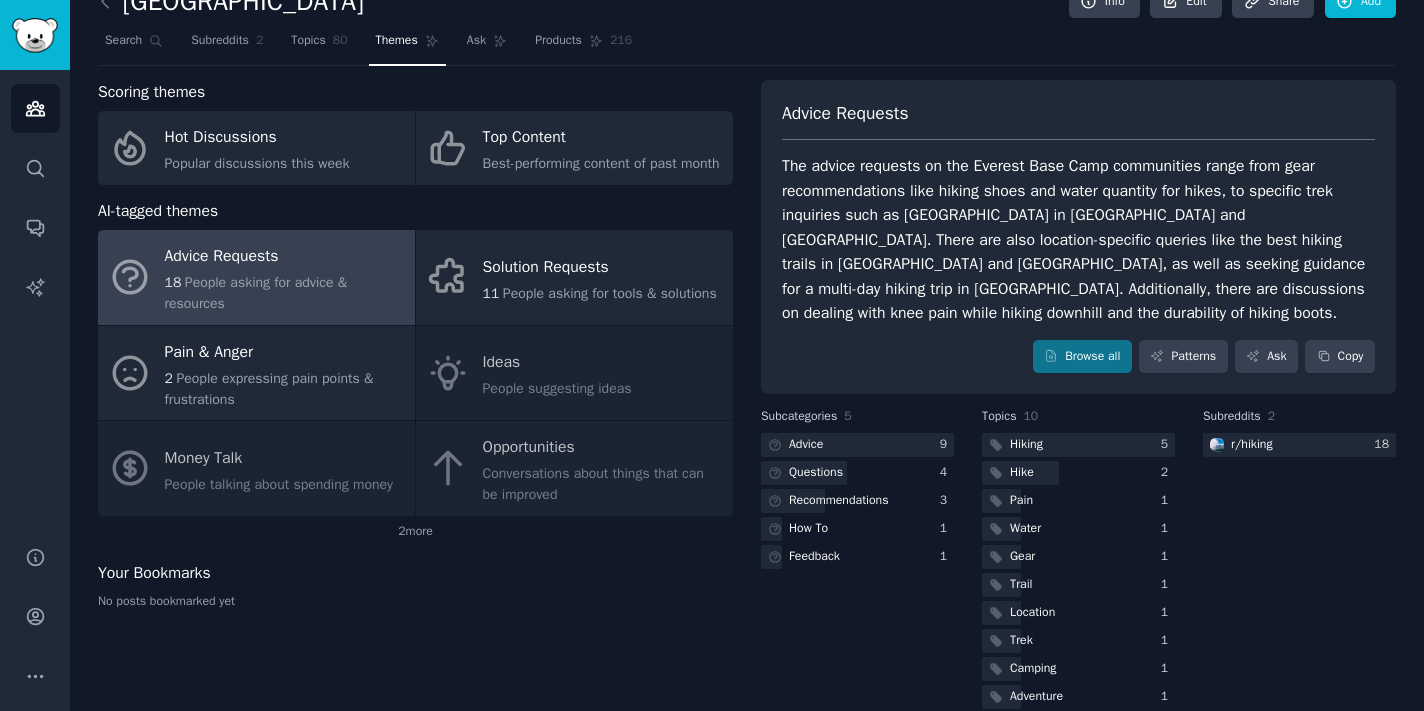click on "Advice Requests 18 People asking for advice & resources Solution Requests 11 People asking for tools & solutions Pain & Anger 2 People expressing pain points & frustrations Ideas People suggesting ideas Money Talk People talking about spending money Opportunities Conversations about things that can be improved" 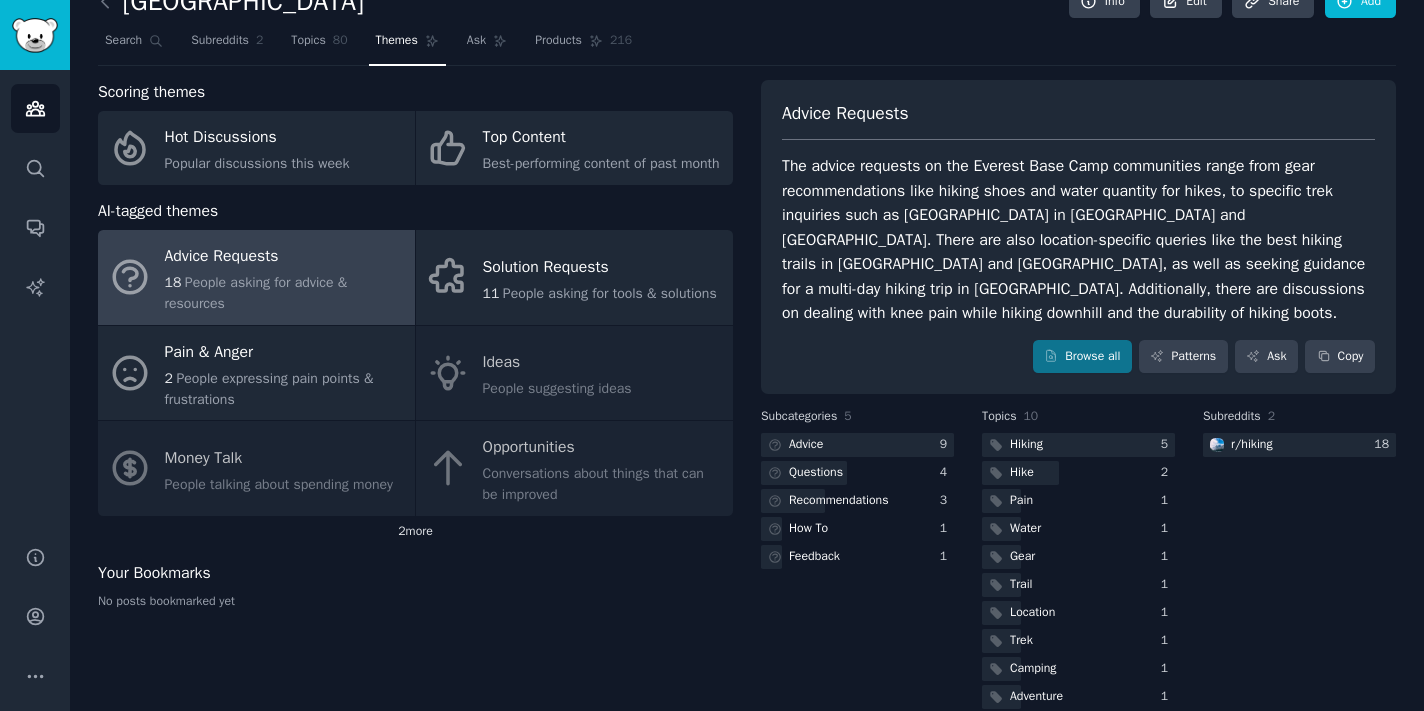click on "2  more" 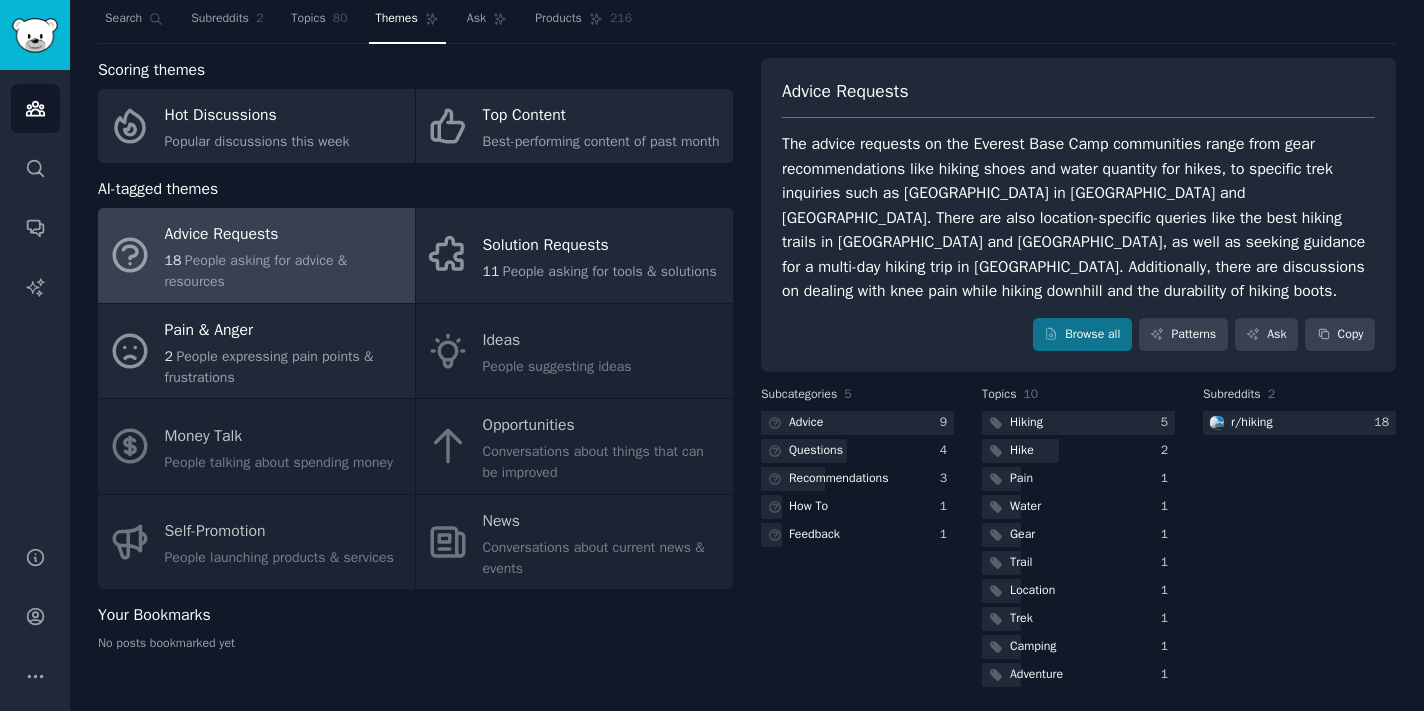 scroll, scrollTop: 54, scrollLeft: 0, axis: vertical 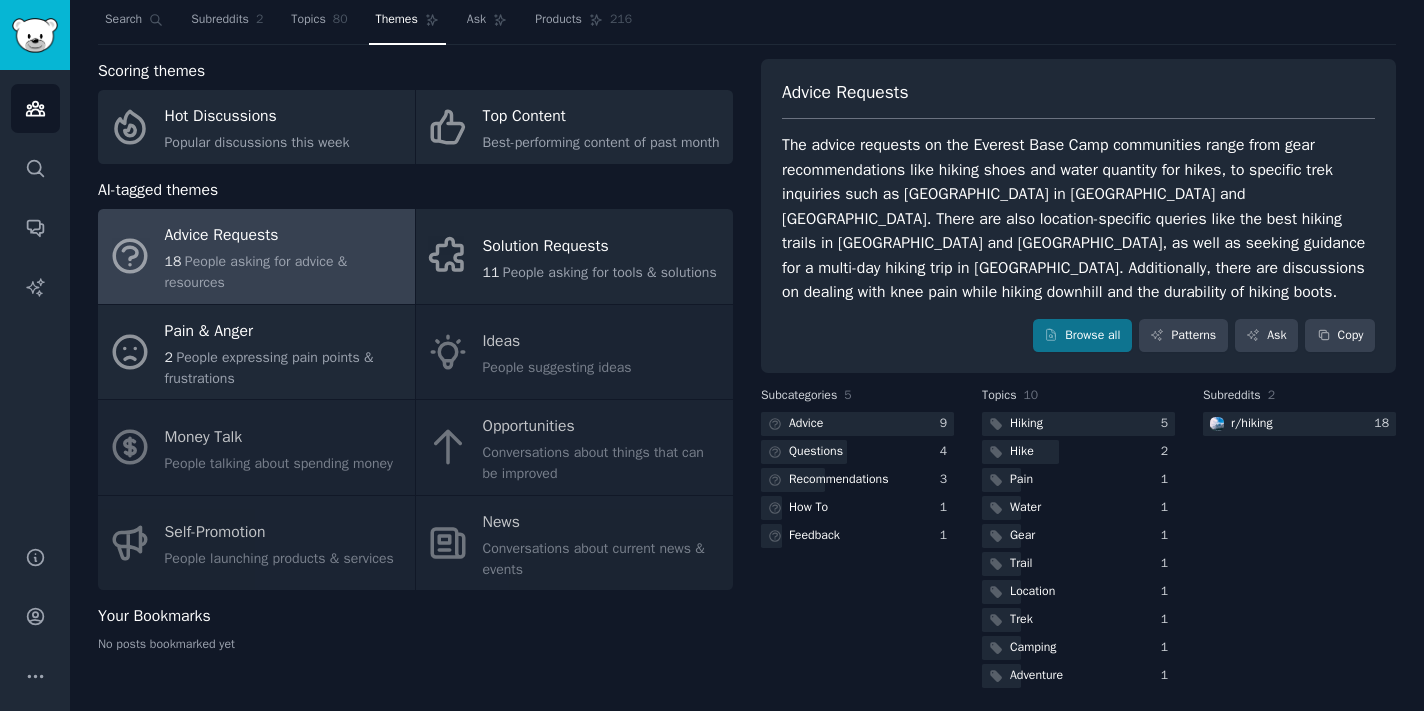 click on "Advice Requests 18 People asking for advice & resources Solution Requests 11 People asking for tools & solutions Pain & Anger 2 People expressing pain points & frustrations Ideas People suggesting ideas Money Talk People talking about spending money Opportunities Conversations about things that can be improved Self-Promotion People launching products & services News Conversations about current news & events" 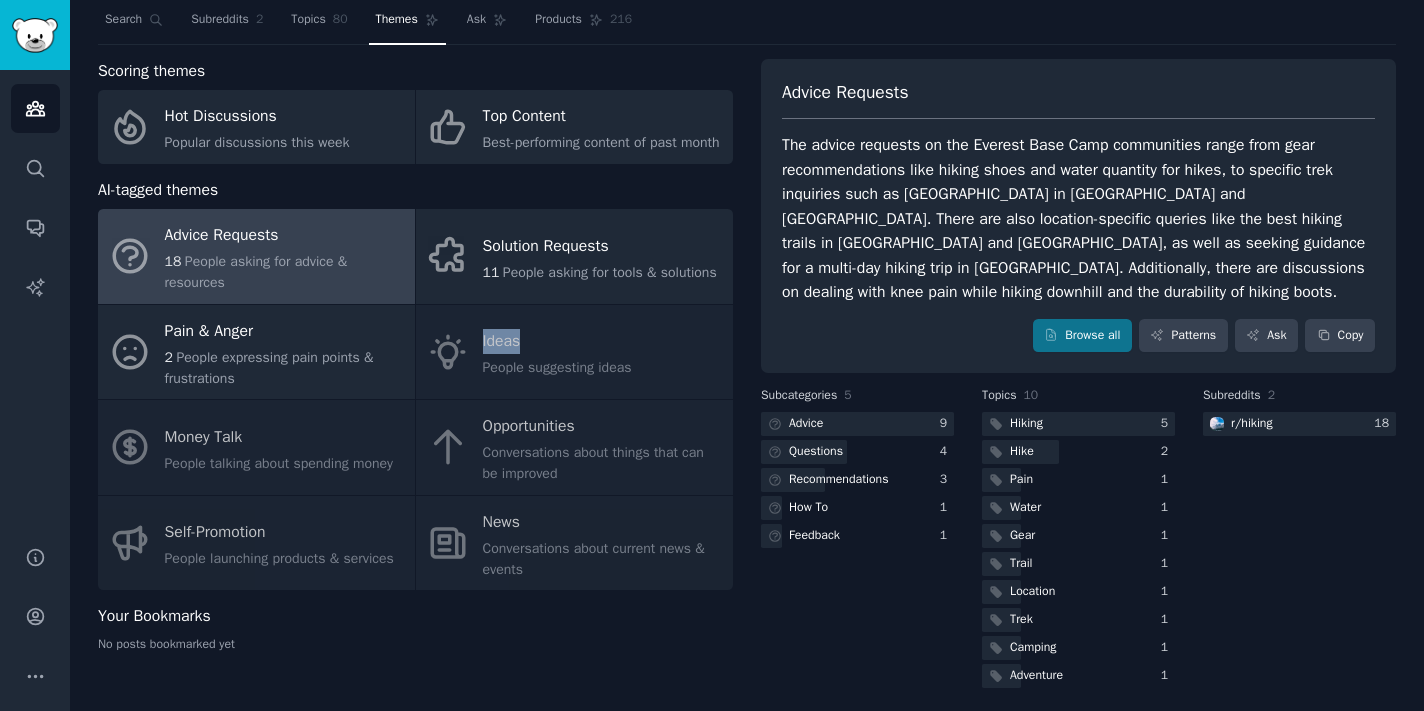 click on "Advice Requests 18 People asking for advice & resources Solution Requests 11 People asking for tools & solutions Pain & Anger 2 People expressing pain points & frustrations Ideas People suggesting ideas Money Talk People talking about spending money Opportunities Conversations about things that can be improved Self-Promotion People launching products & services News Conversations about current news & events" 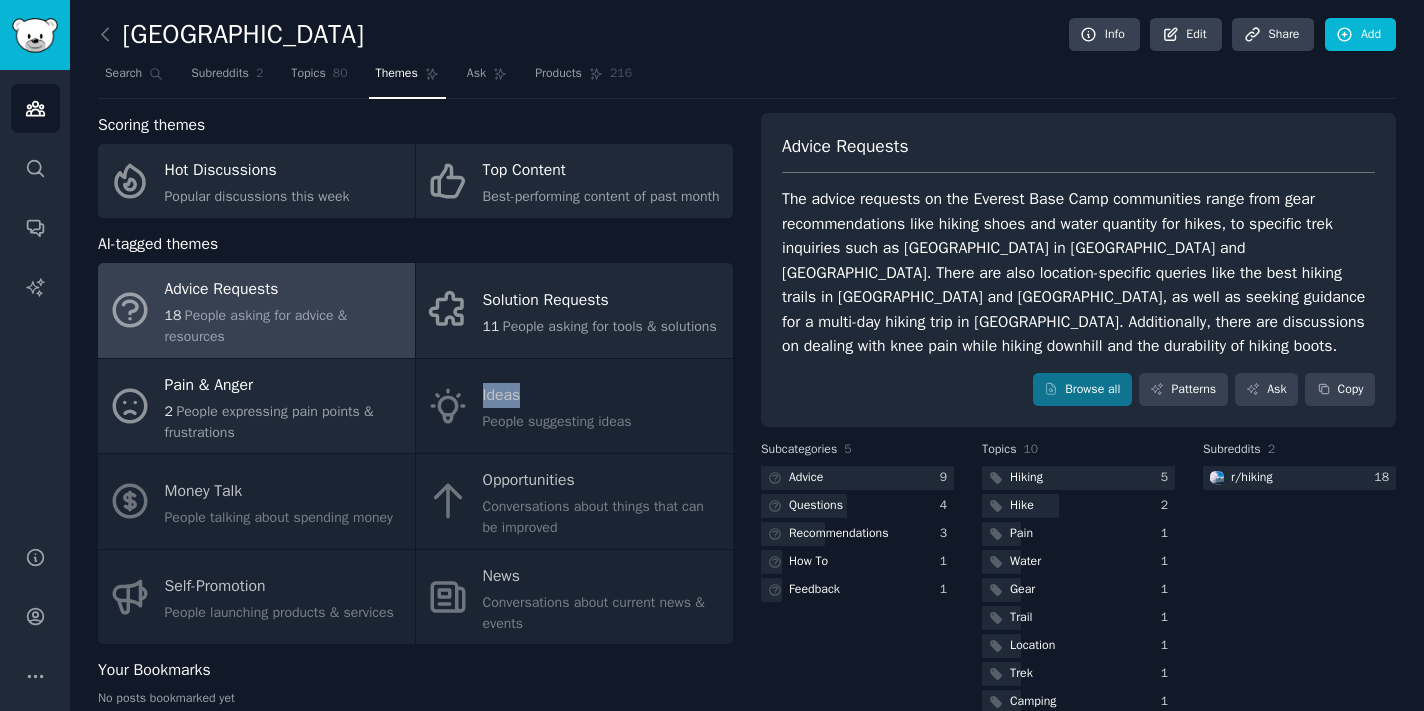 scroll, scrollTop: 0, scrollLeft: 0, axis: both 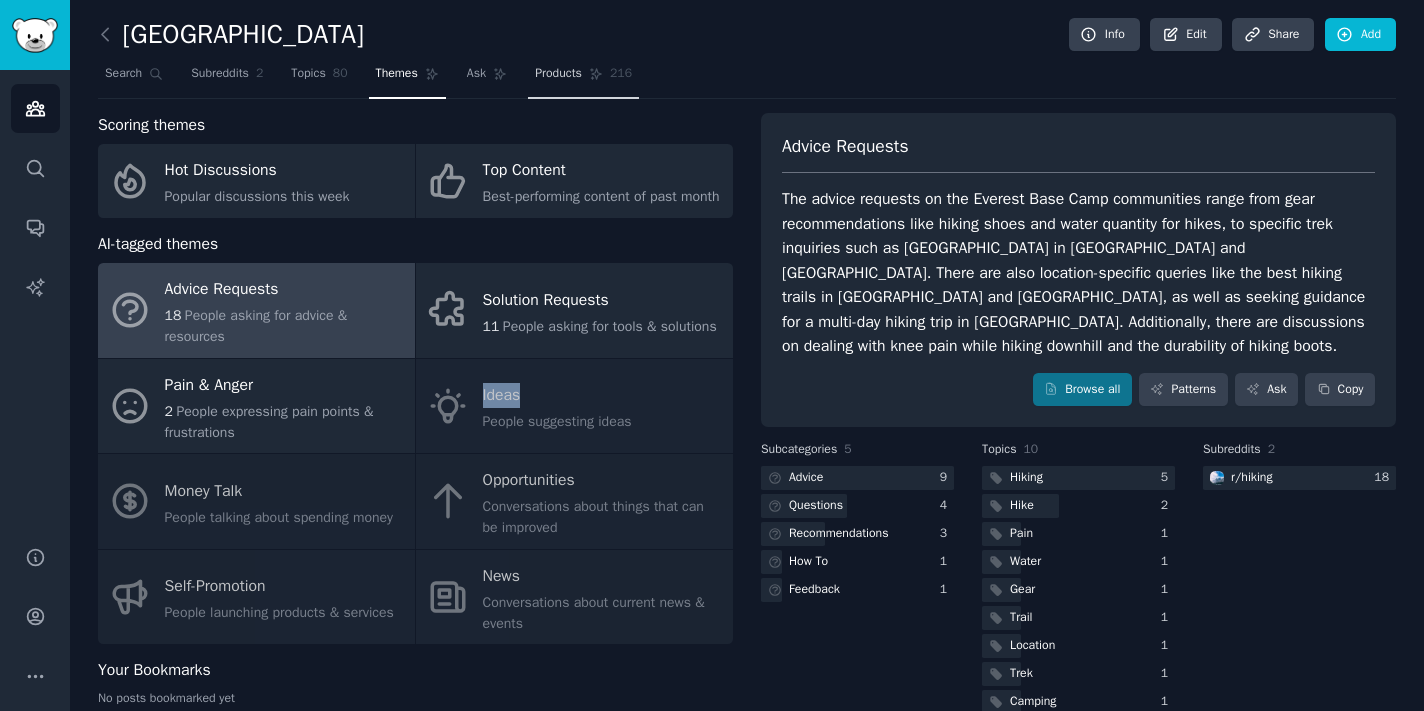 click on "Products" at bounding box center [558, 74] 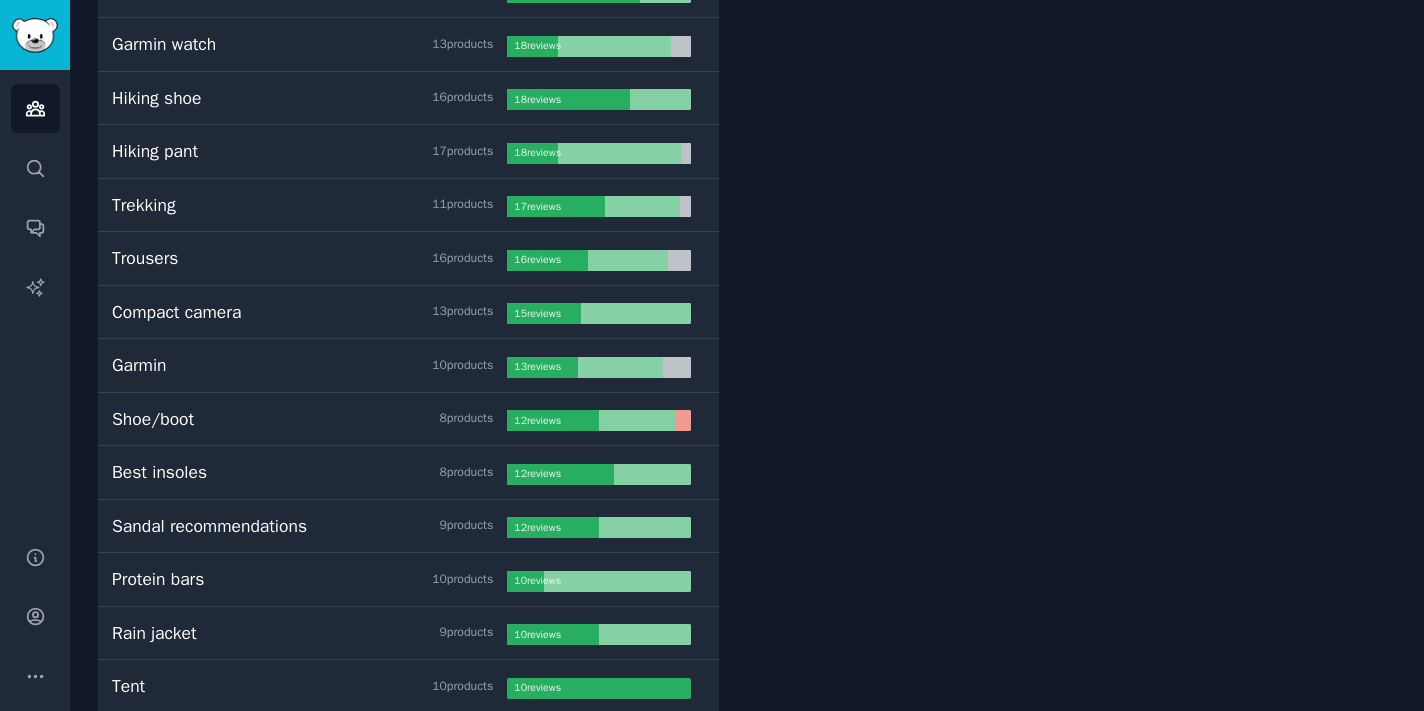 scroll, scrollTop: 1070, scrollLeft: 0, axis: vertical 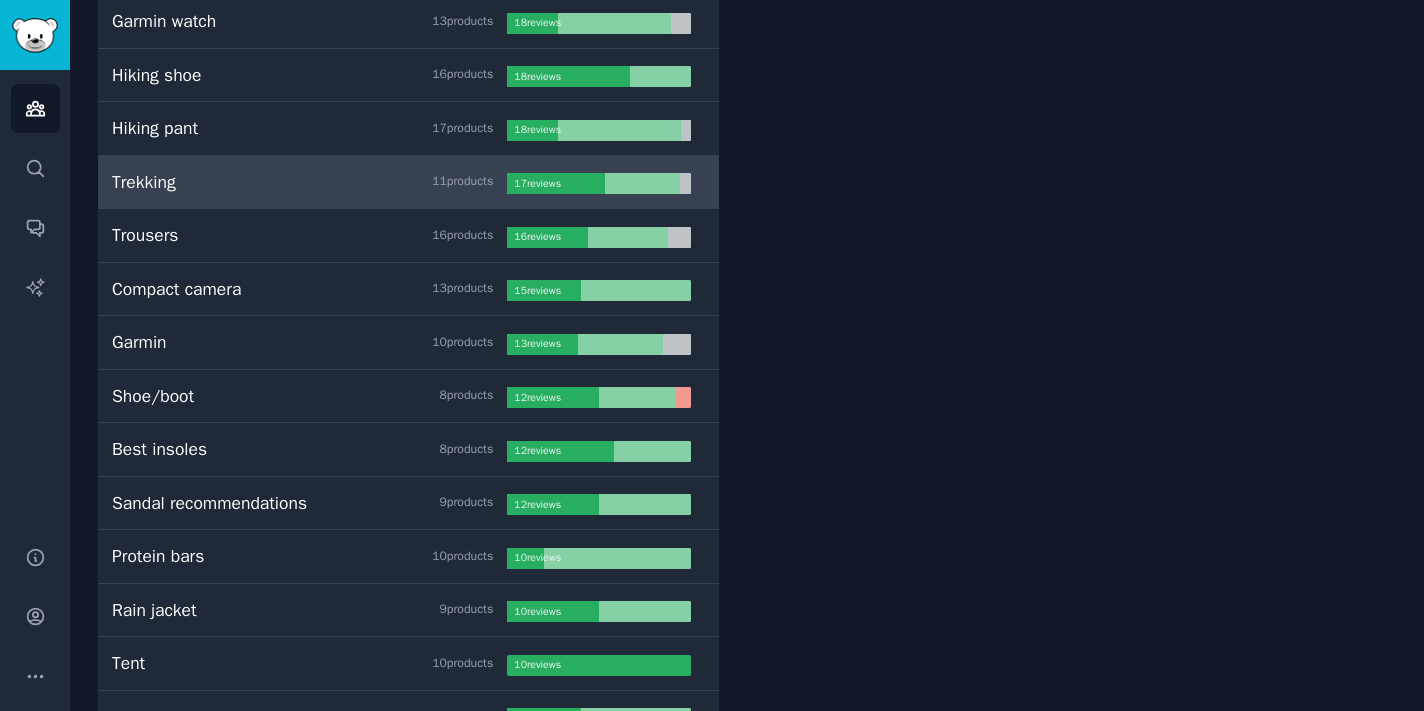 click on "Trekking 11  product s" at bounding box center (309, 182) 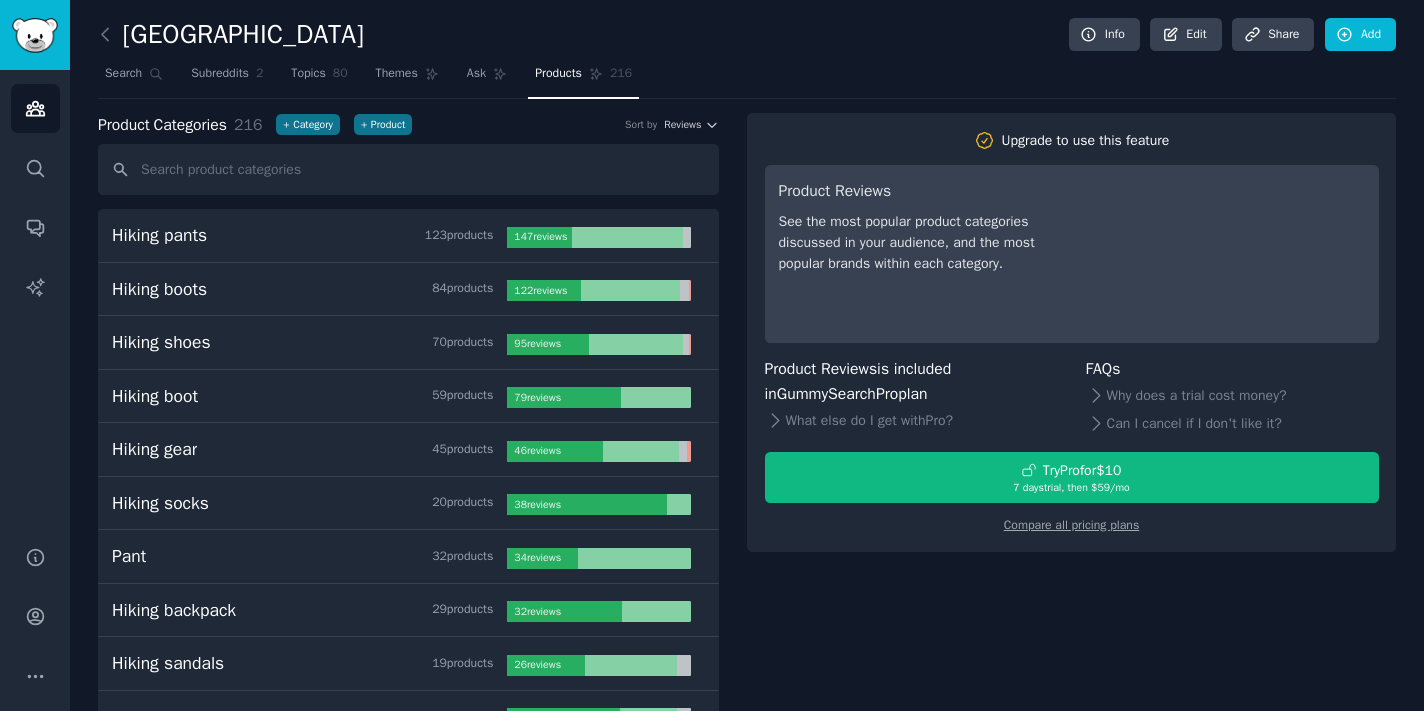 scroll, scrollTop: 0, scrollLeft: 0, axis: both 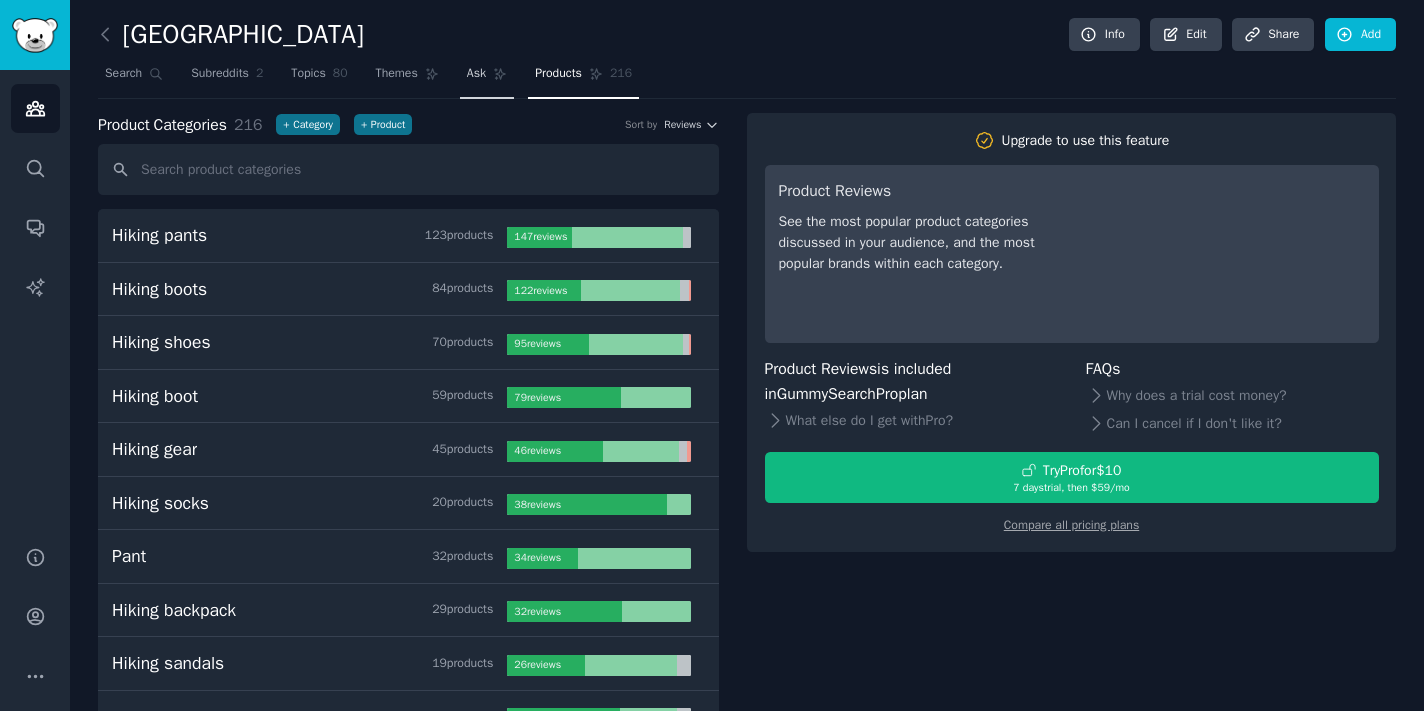 click on "Ask" at bounding box center [476, 74] 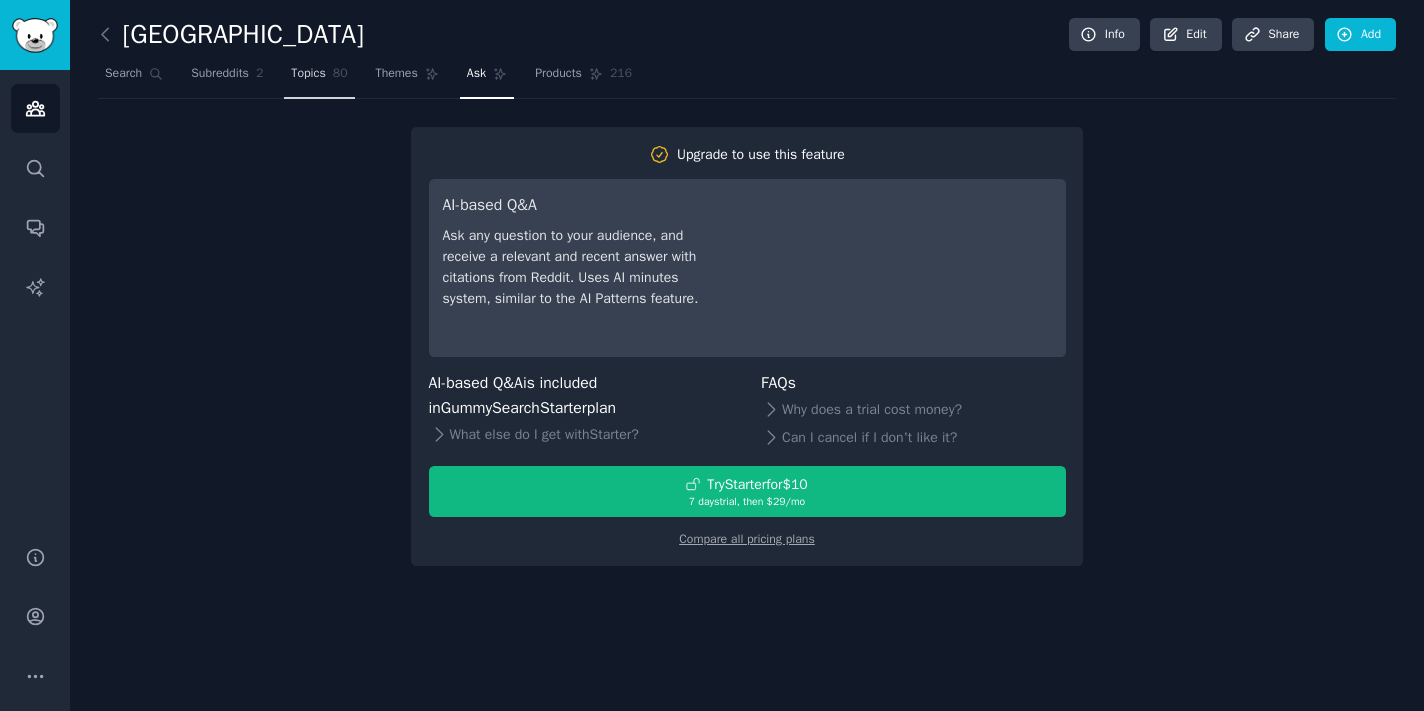 click on "Topics 80" at bounding box center [319, 78] 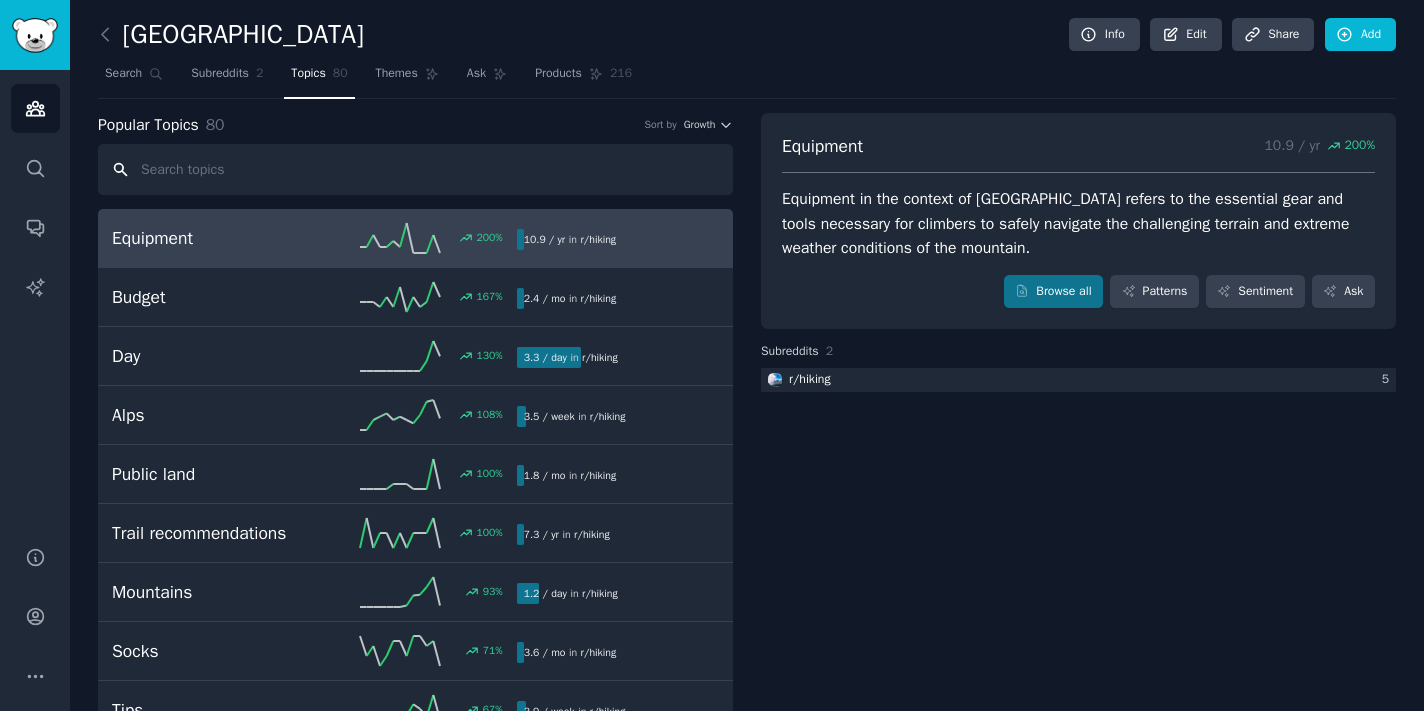 scroll, scrollTop: 0, scrollLeft: 0, axis: both 